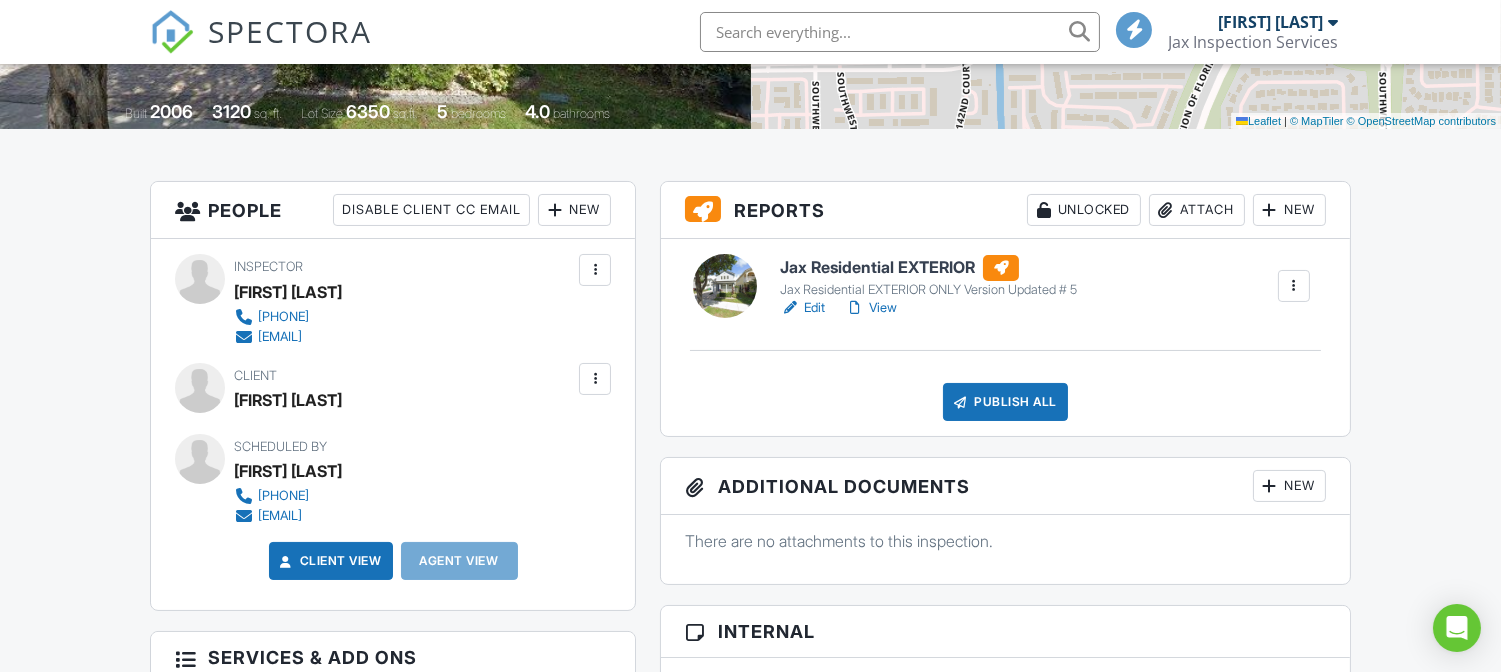 scroll, scrollTop: 0, scrollLeft: 0, axis: both 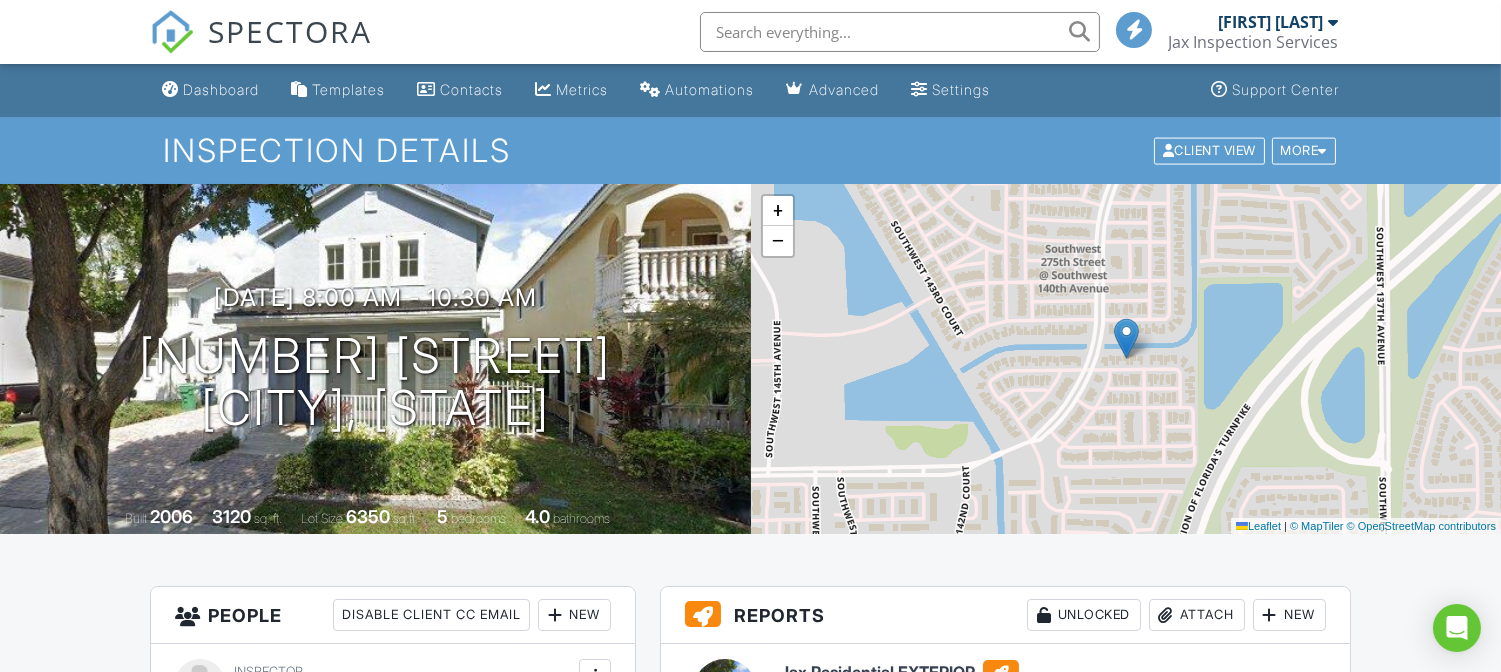 click on "Jax Inspection Services" at bounding box center (1253, 42) 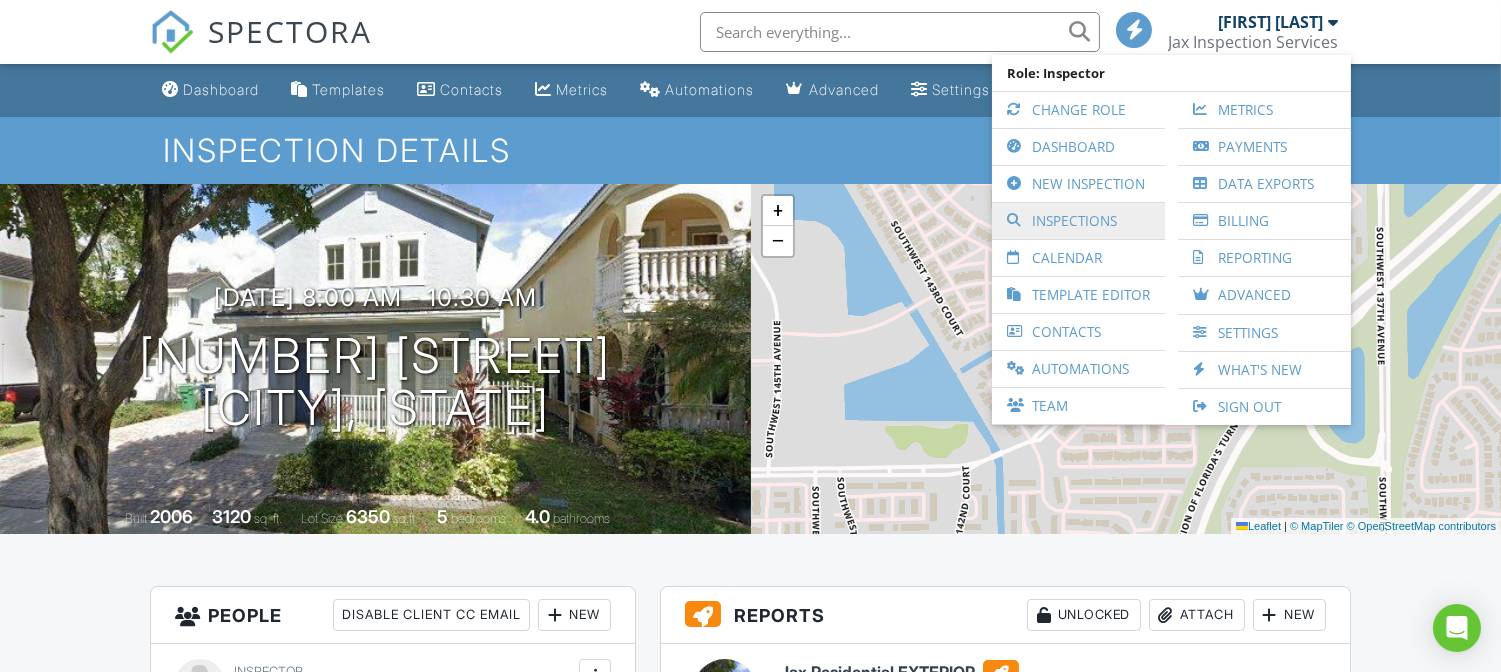 click on "Inspections" at bounding box center (1078, 221) 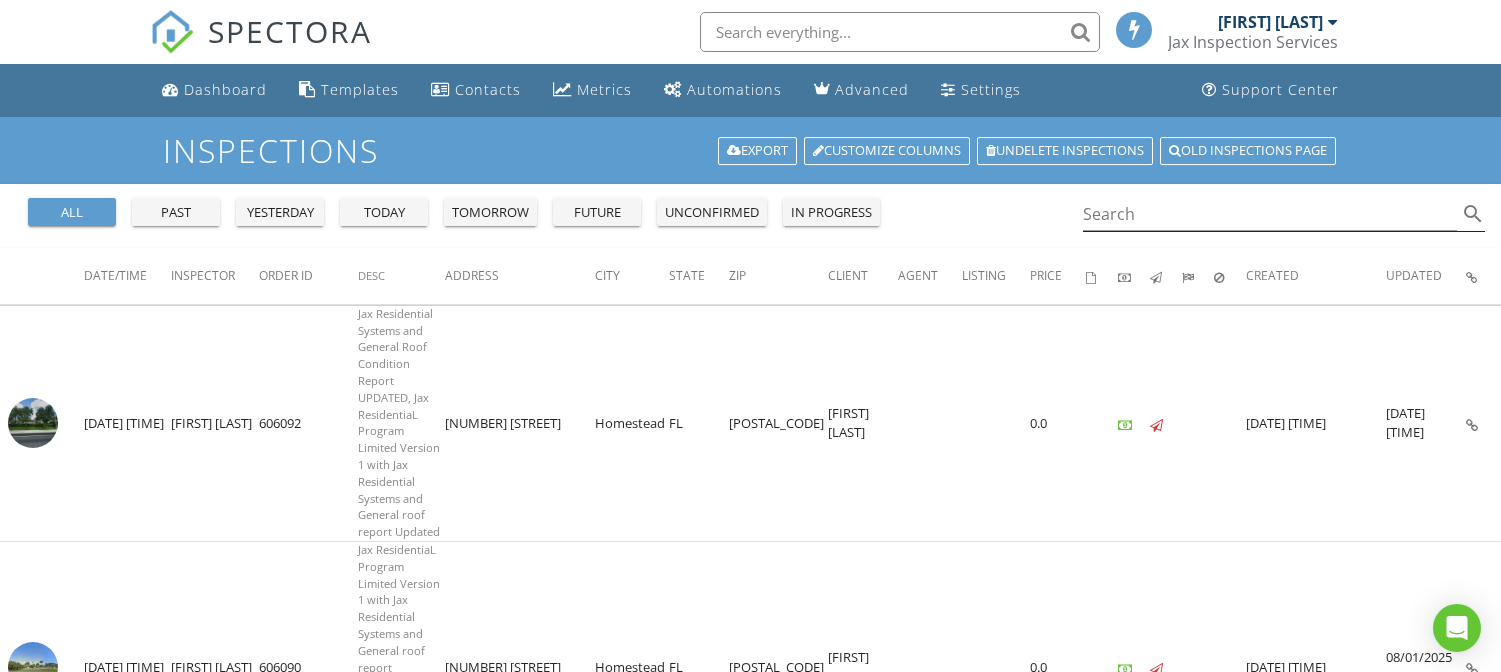 scroll, scrollTop: 0, scrollLeft: 0, axis: both 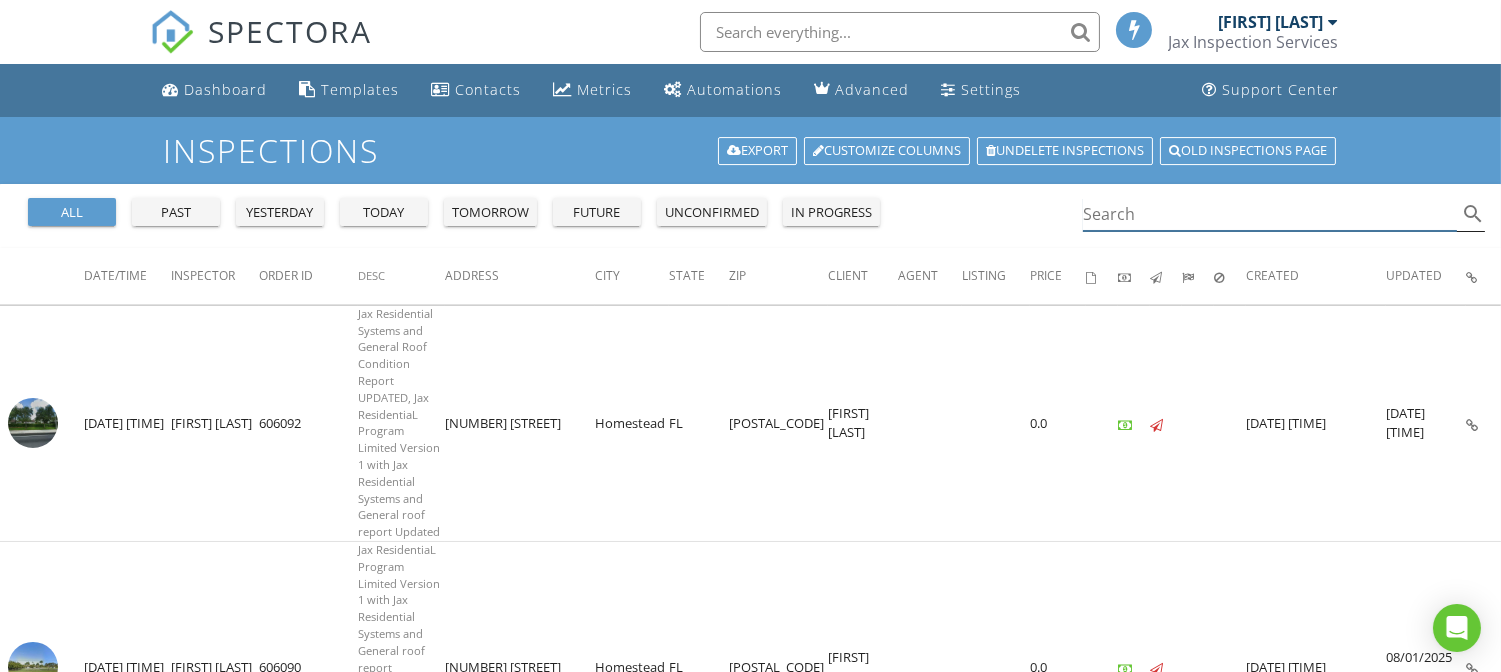 click at bounding box center (1270, 214) 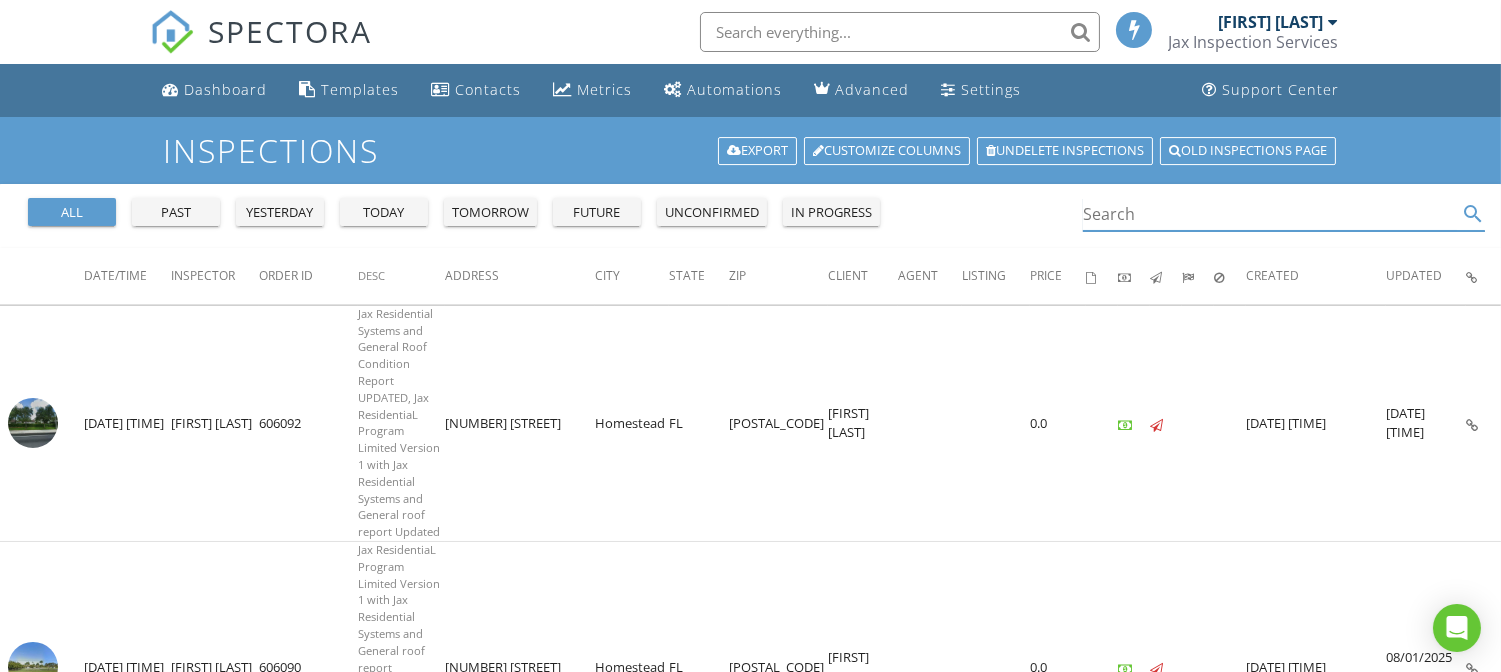 scroll, scrollTop: 0, scrollLeft: 0, axis: both 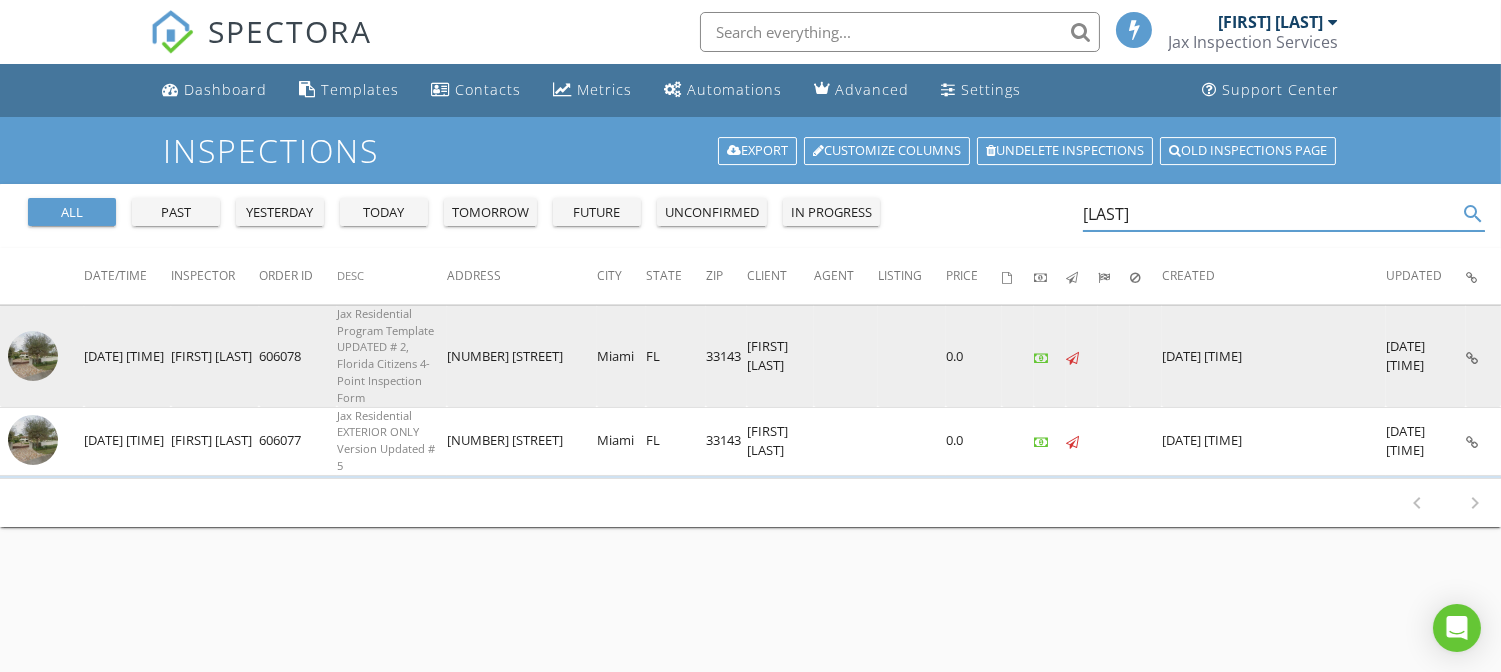 click at bounding box center [33, 356] 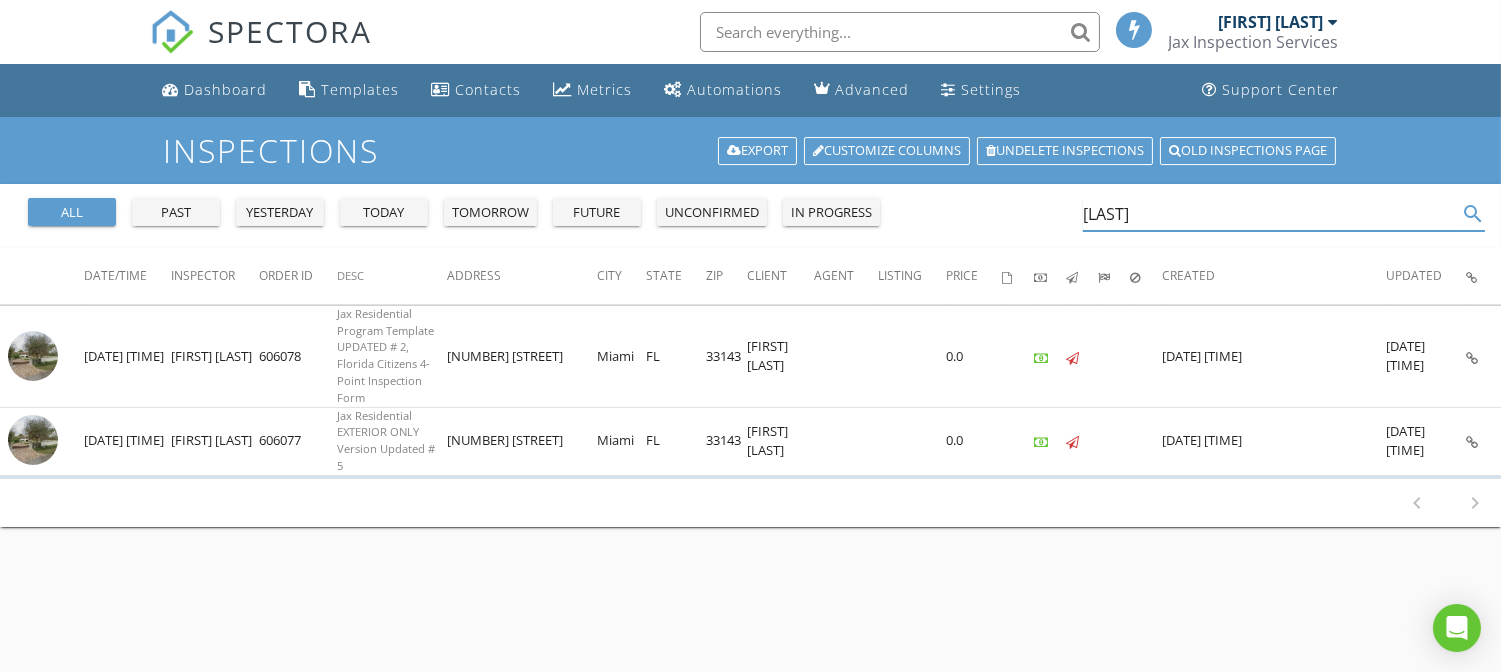 drag, startPoint x: 1032, startPoint y: 220, endPoint x: 1003, endPoint y: 230, distance: 30.675724 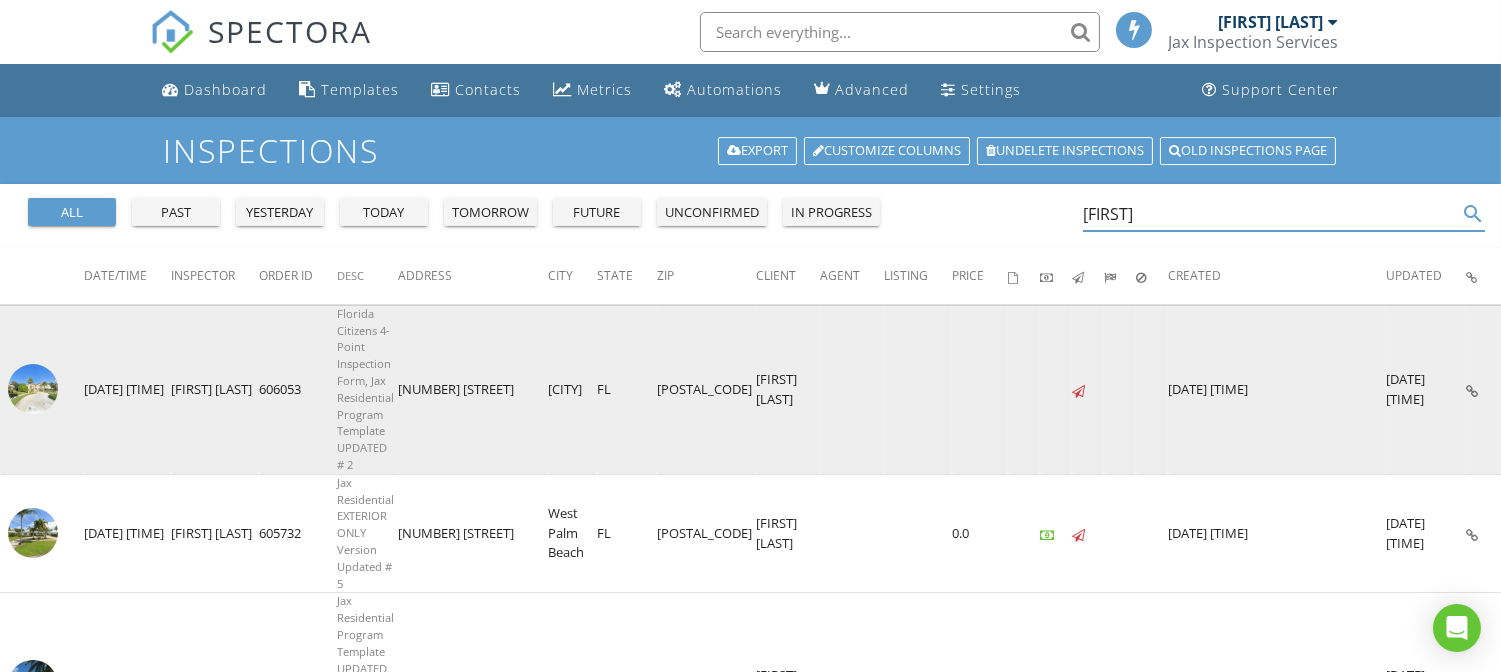 click at bounding box center (33, 389) 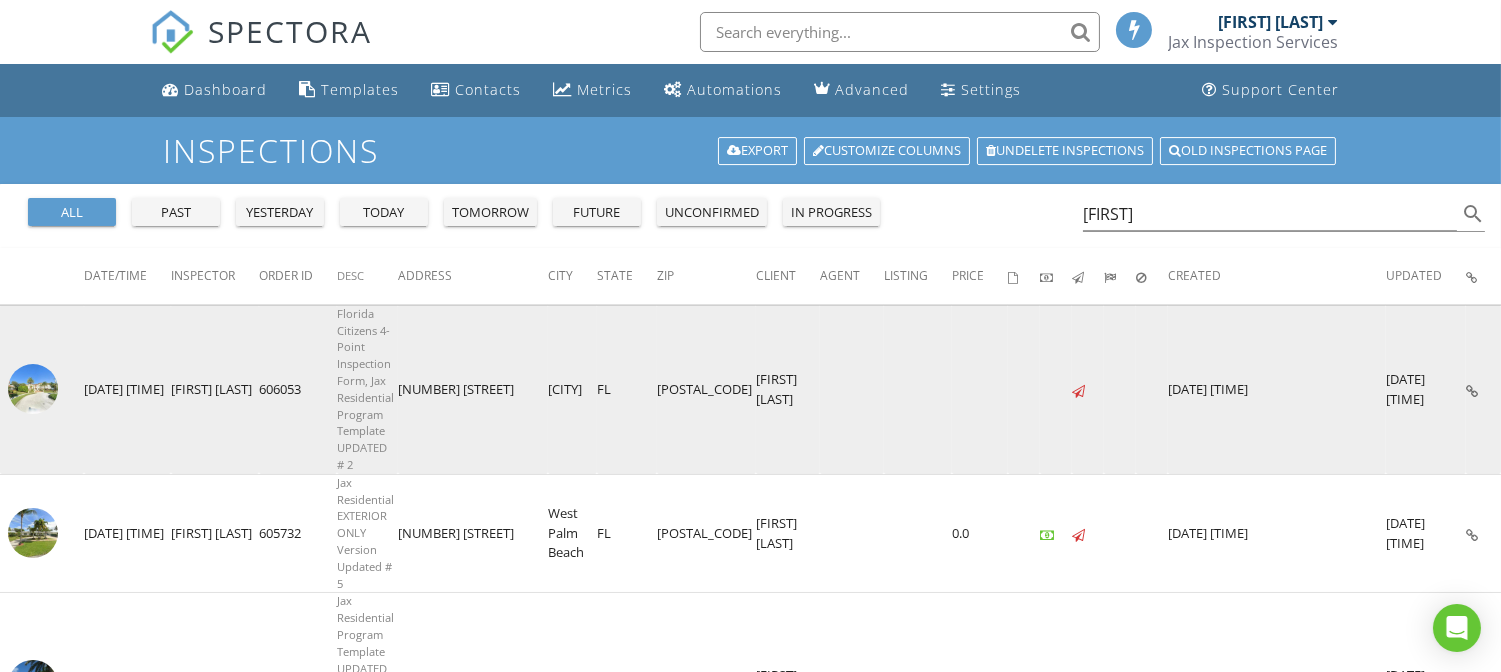 click at bounding box center (33, 389) 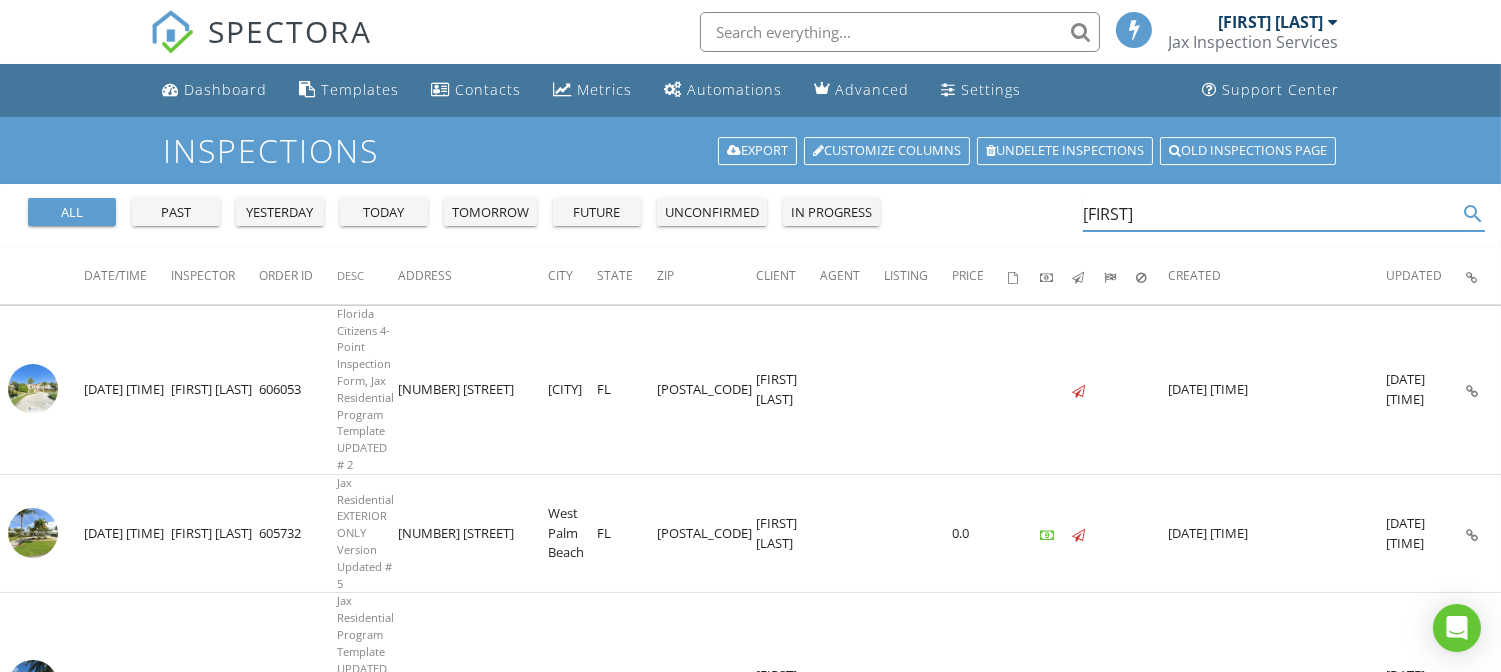 drag, startPoint x: 1202, startPoint y: 216, endPoint x: 1040, endPoint y: 225, distance: 162.2498 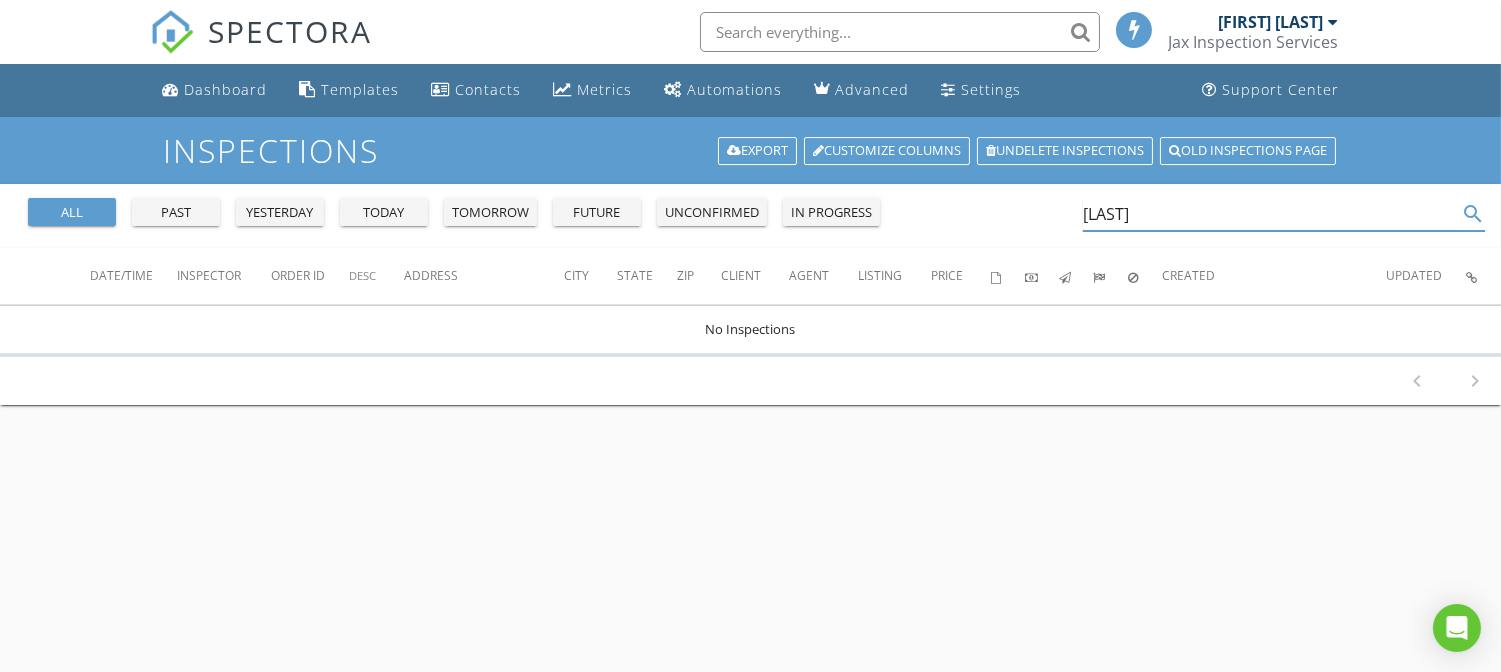 click on "lyva" at bounding box center (1270, 214) 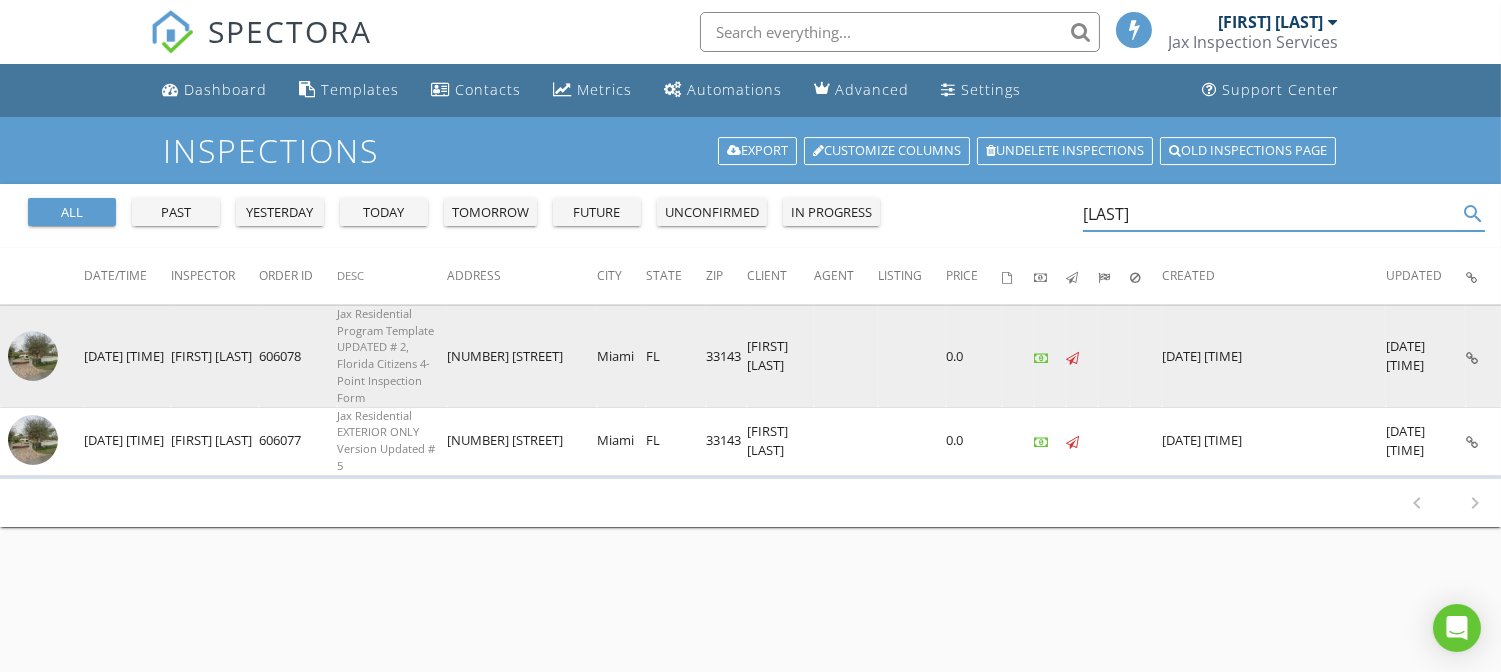 click at bounding box center [33, 356] 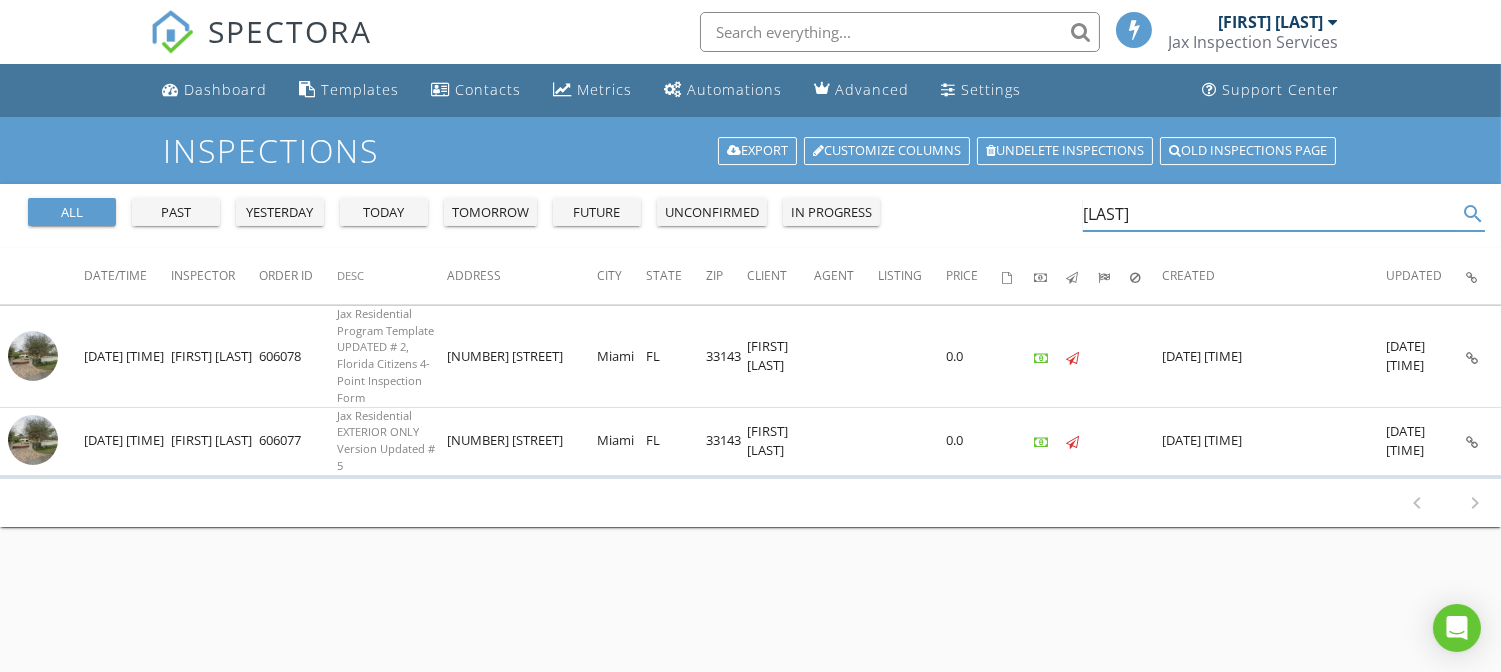drag, startPoint x: 1145, startPoint y: 218, endPoint x: 1048, endPoint y: 217, distance: 97.00516 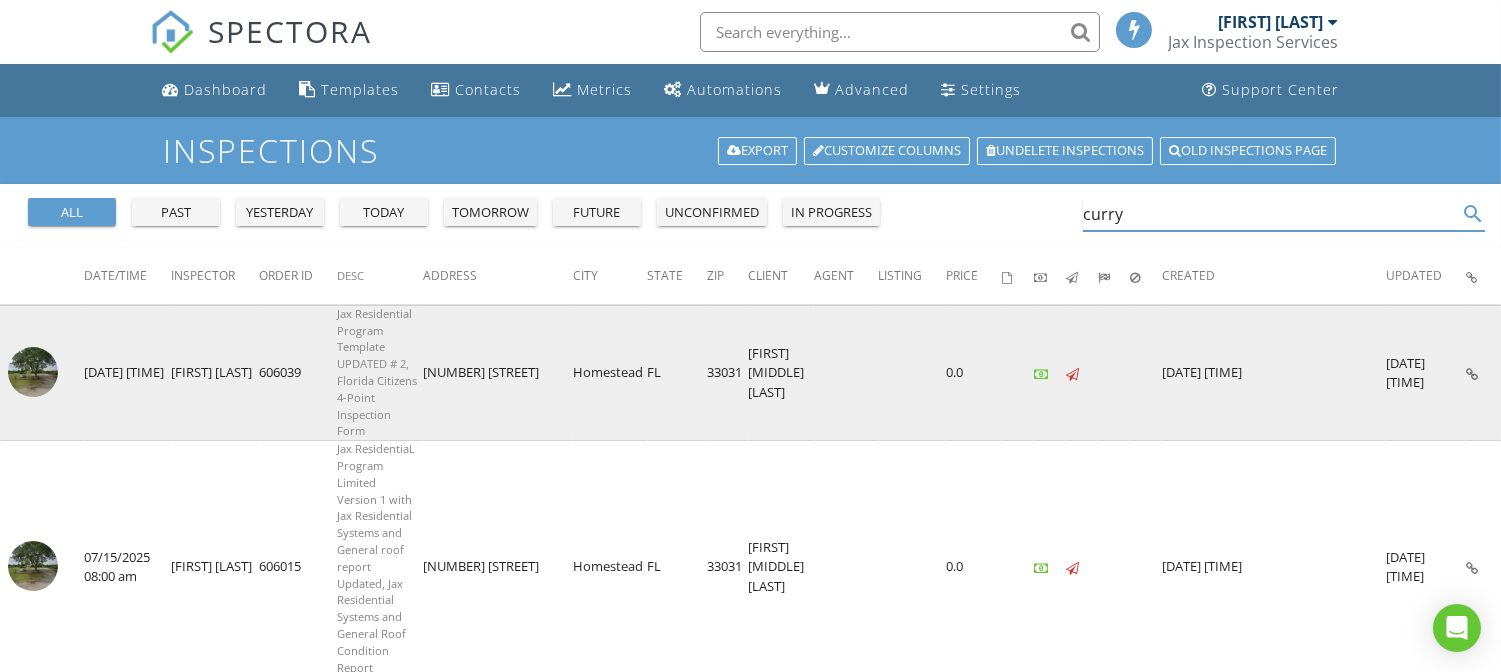 type on "curry" 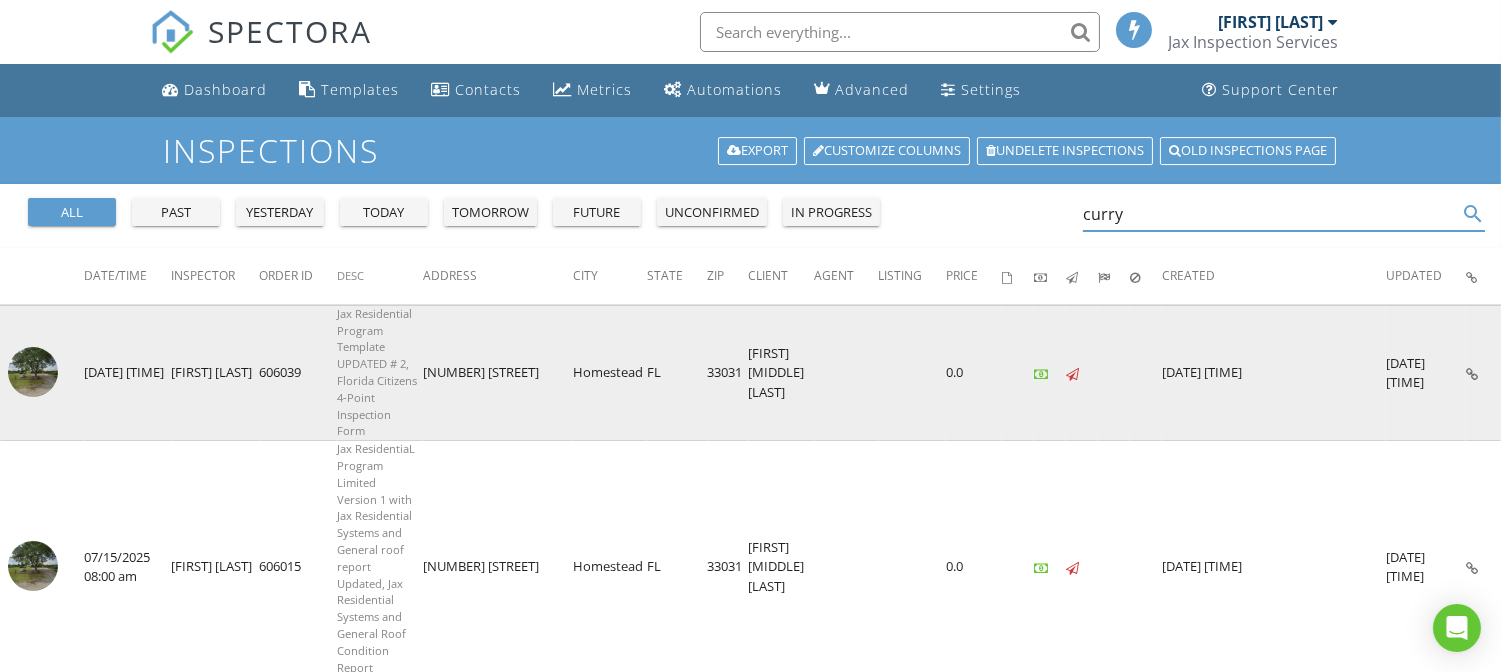 click at bounding box center (33, 372) 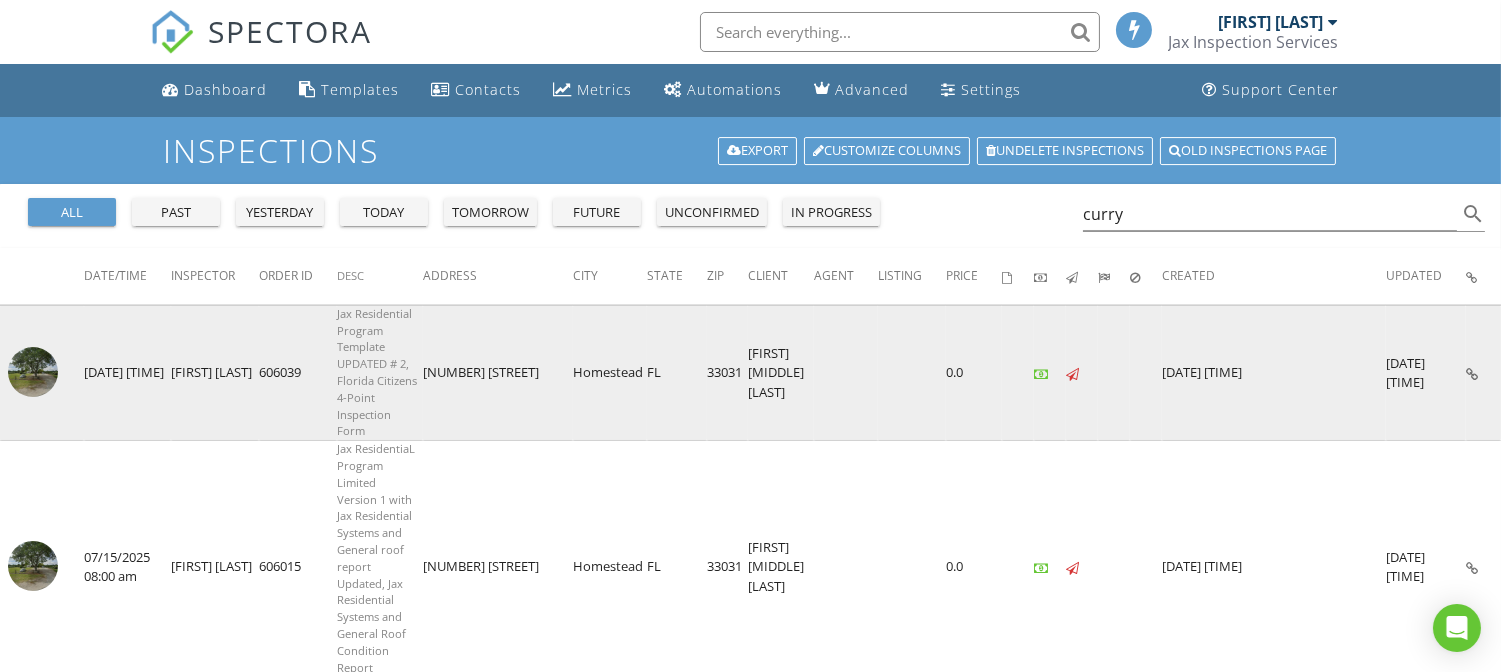 click at bounding box center [33, 372] 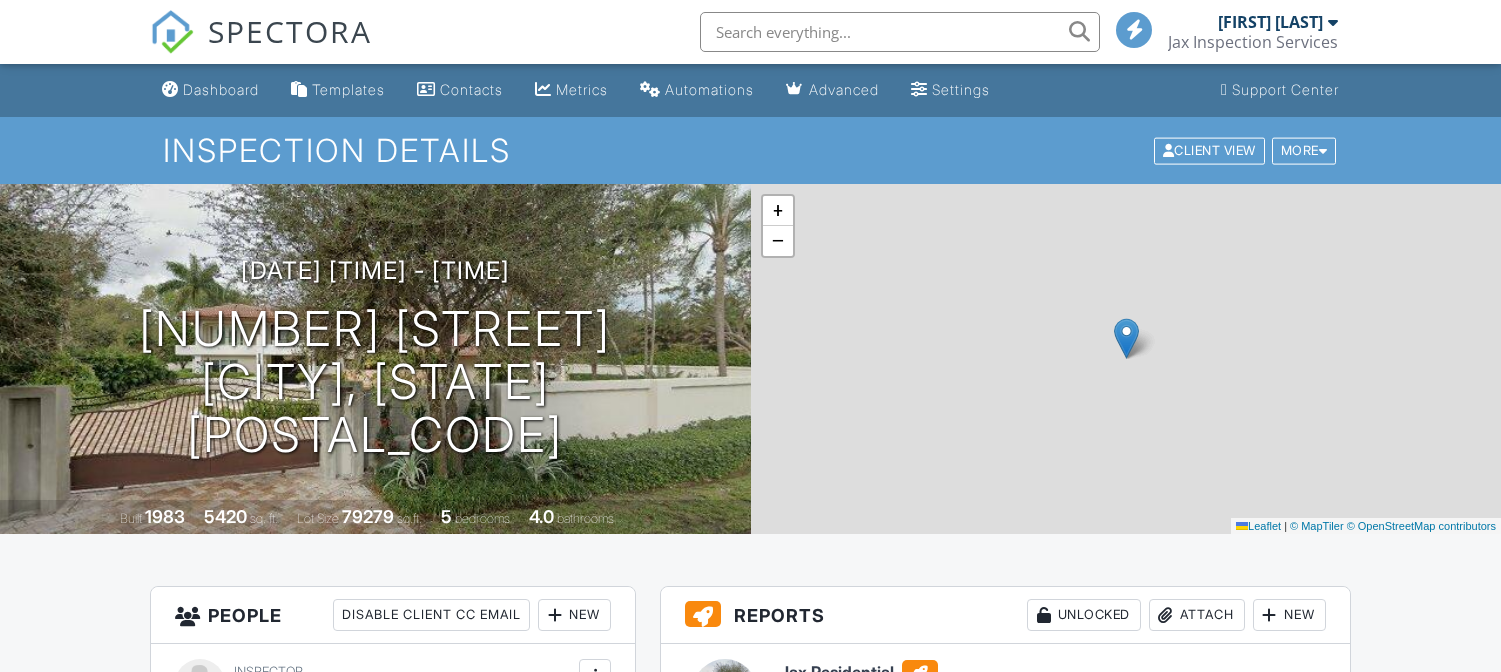 scroll, scrollTop: 0, scrollLeft: 0, axis: both 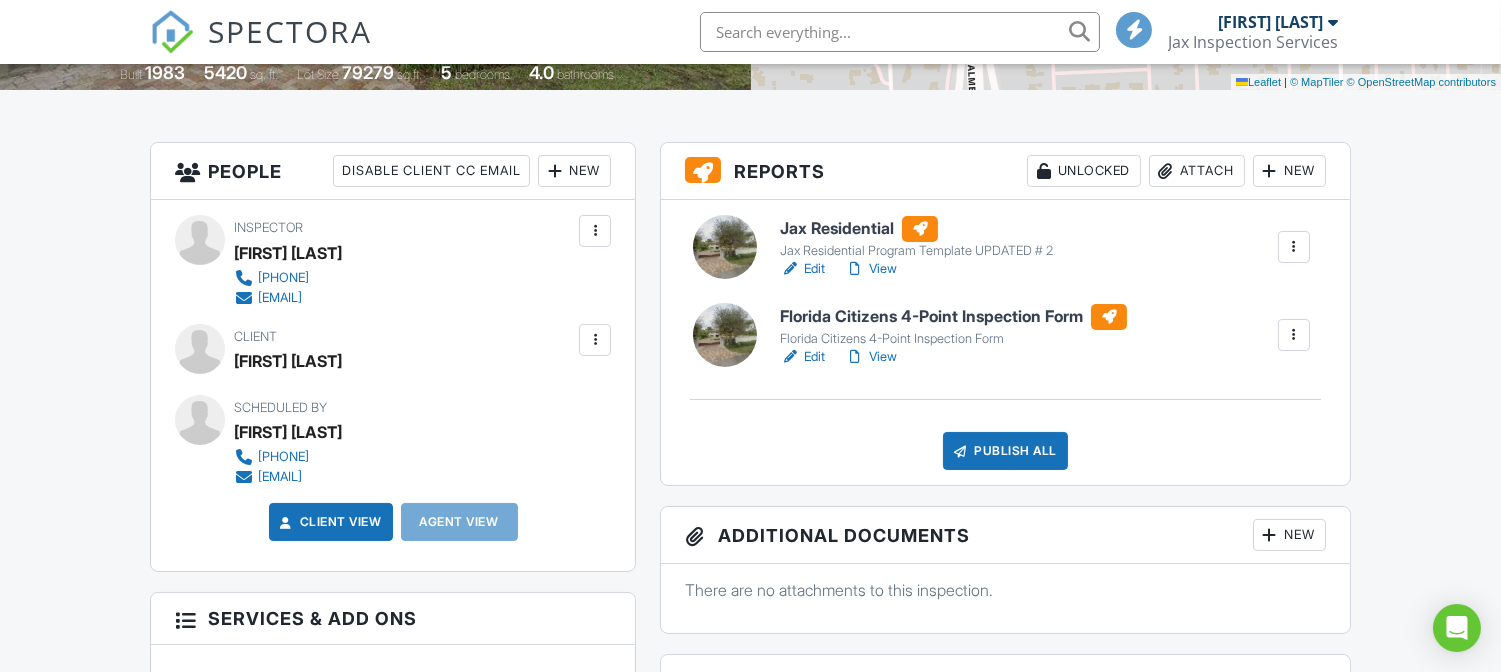 click on "View" at bounding box center (871, 357) 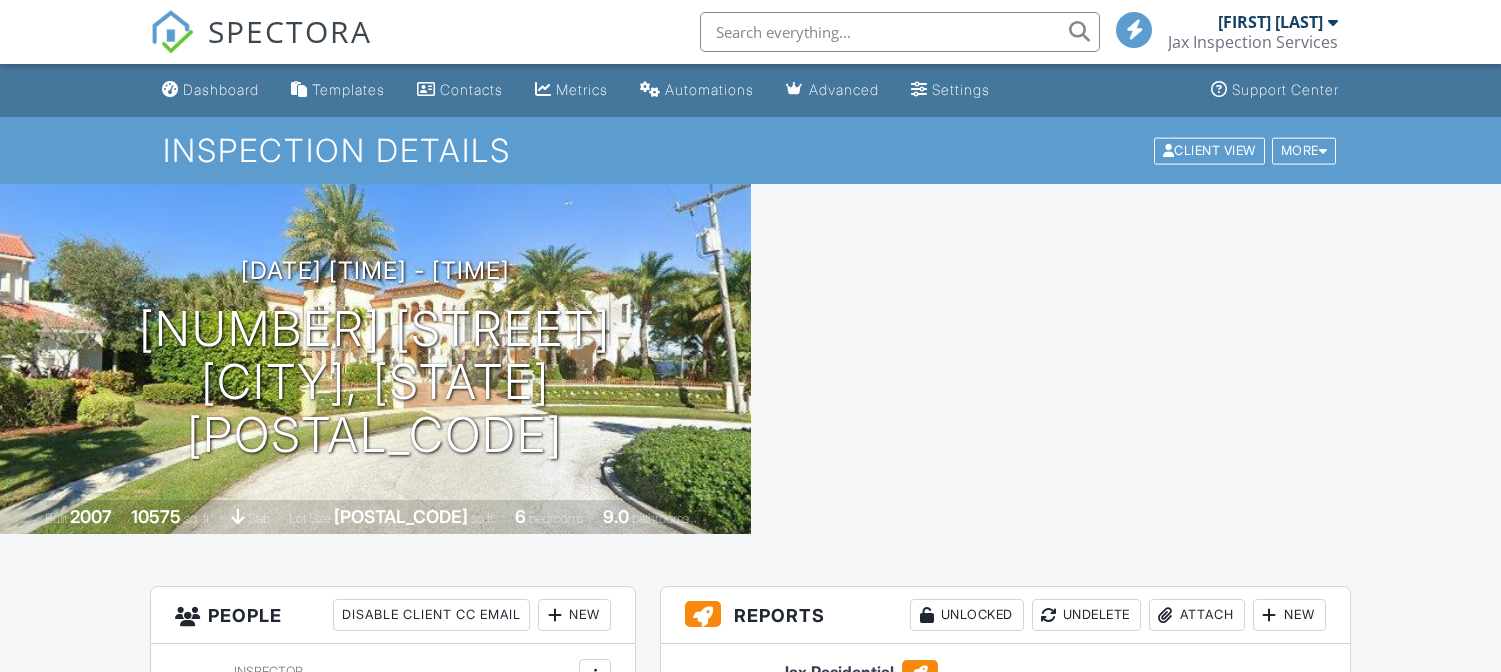 scroll, scrollTop: 0, scrollLeft: 0, axis: both 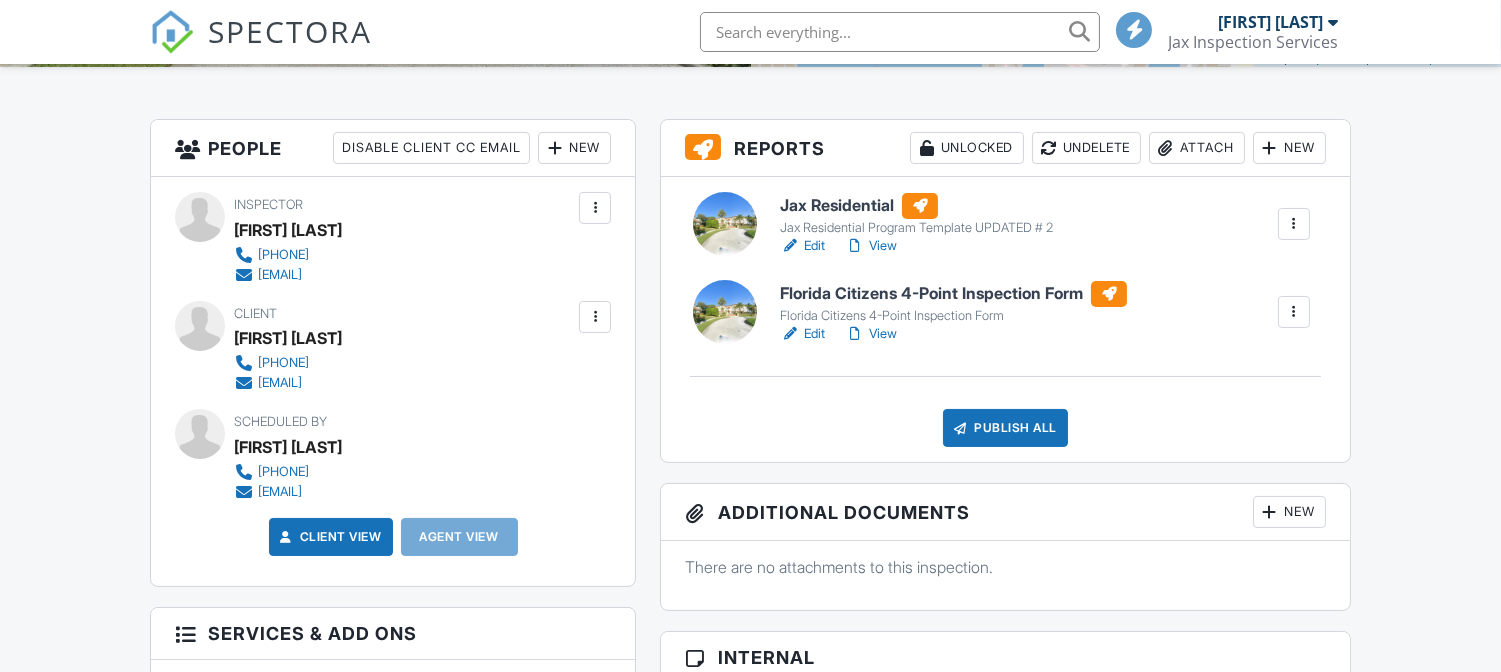 click on "View" at bounding box center [871, 334] 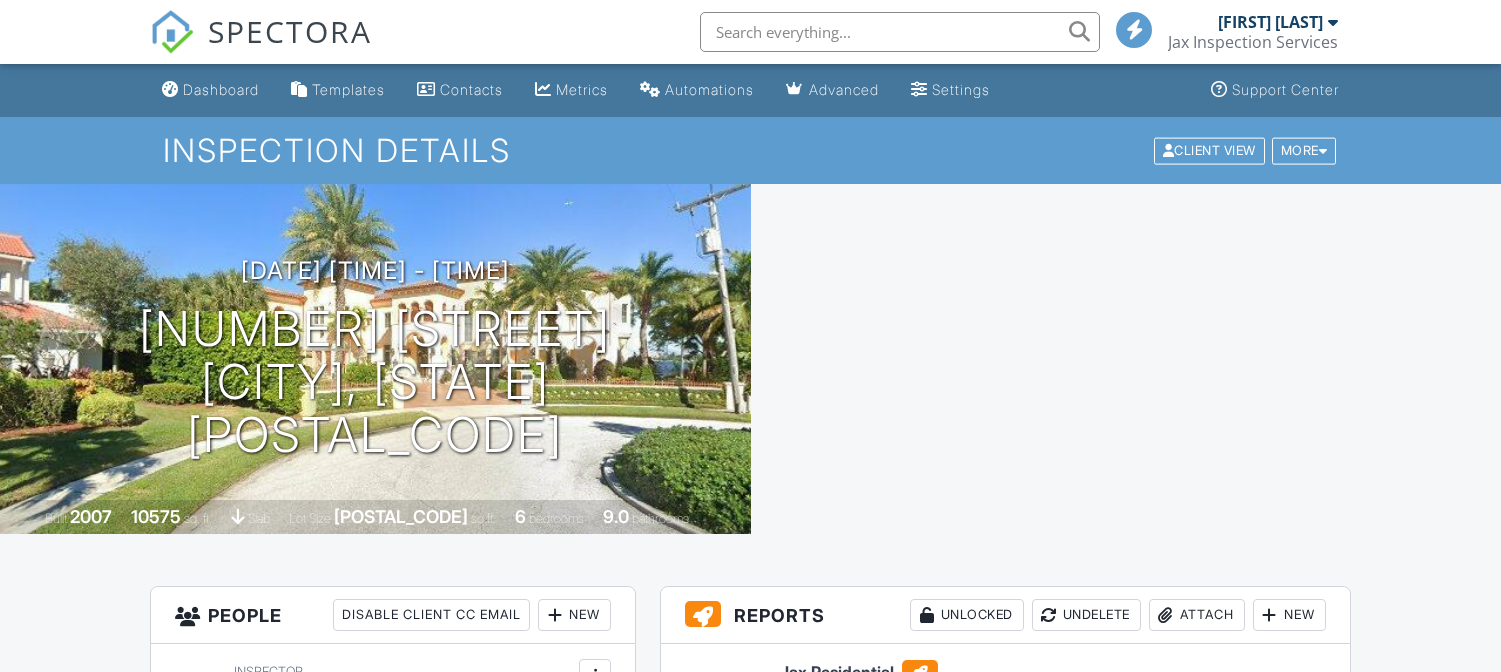 scroll, scrollTop: 0, scrollLeft: 0, axis: both 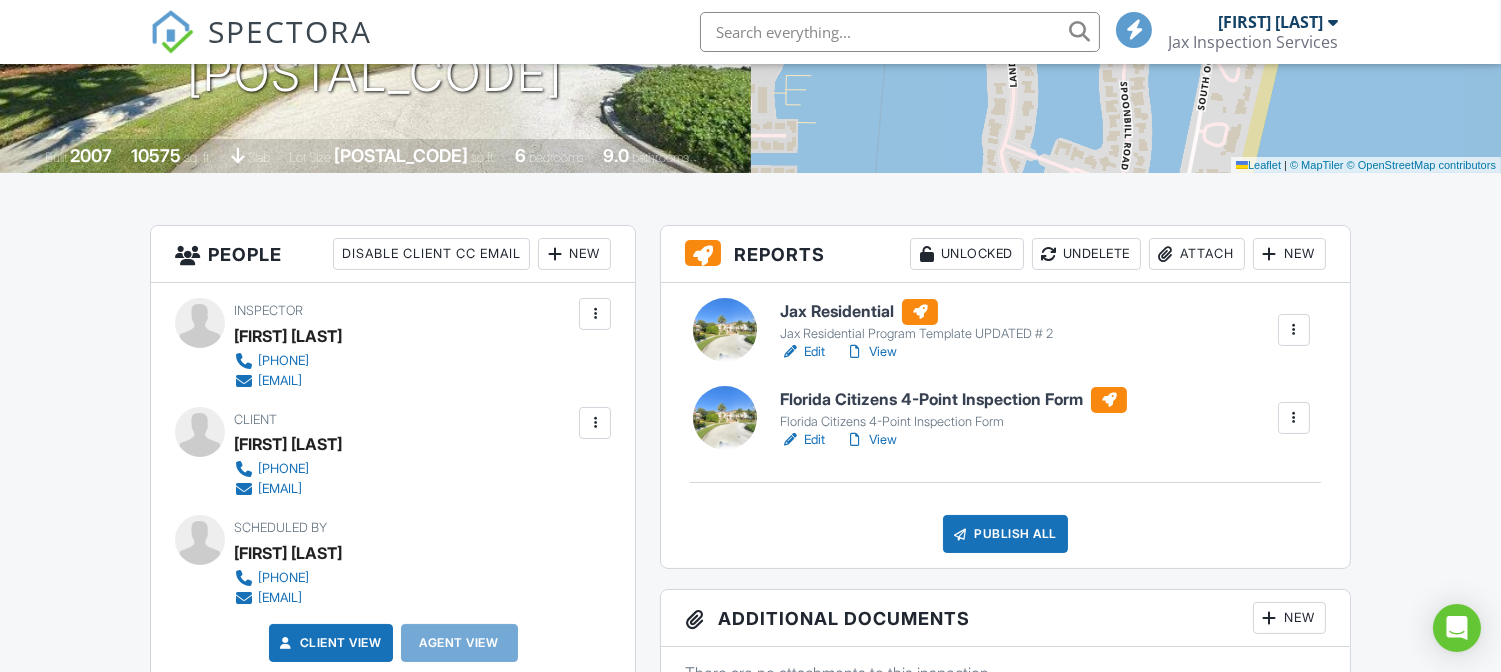 click on "Edit" at bounding box center [802, 352] 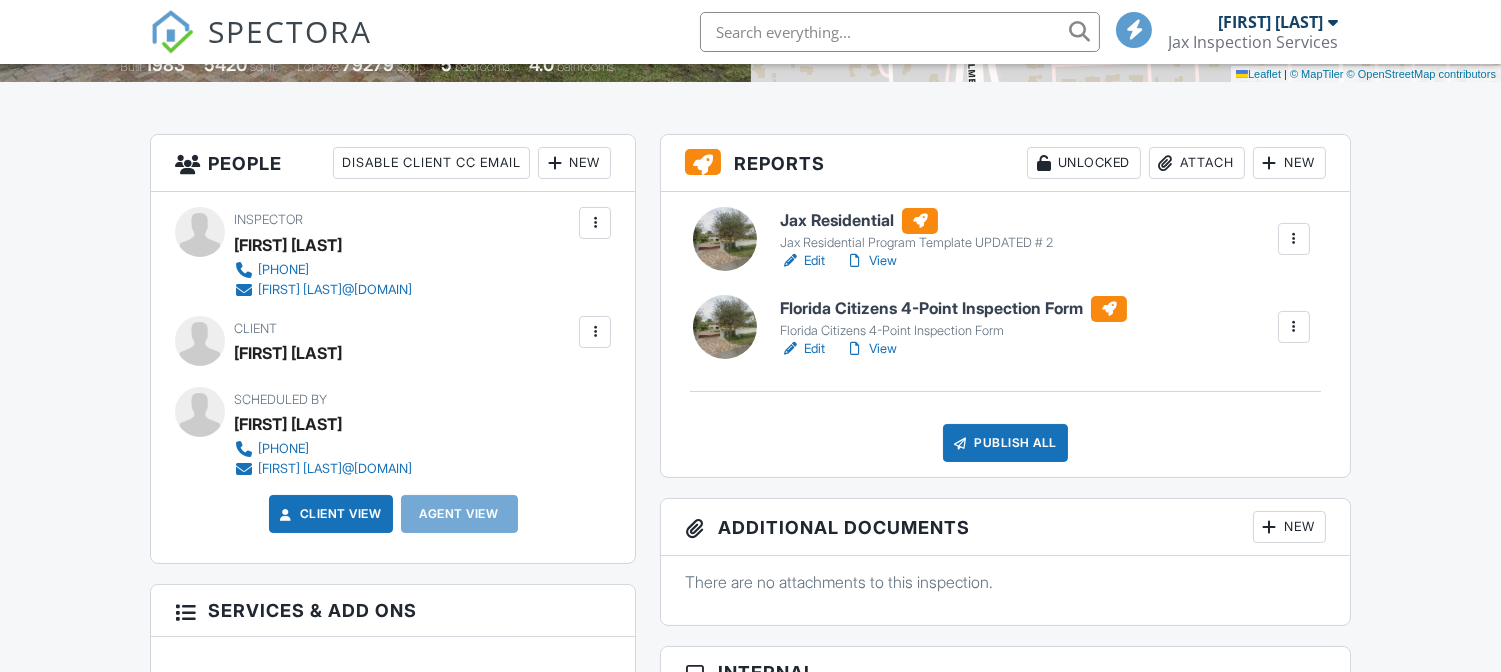 scroll, scrollTop: 452, scrollLeft: 0, axis: vertical 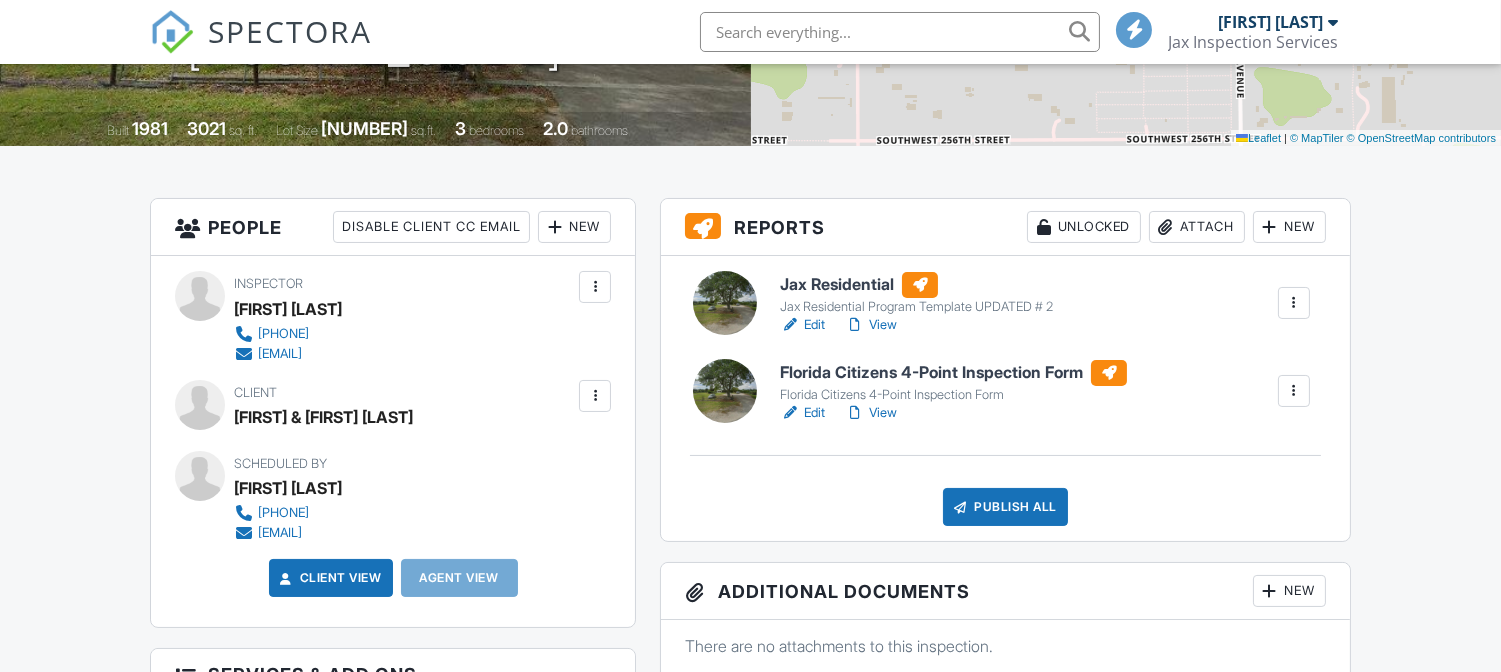 click on "View" at bounding box center (871, 413) 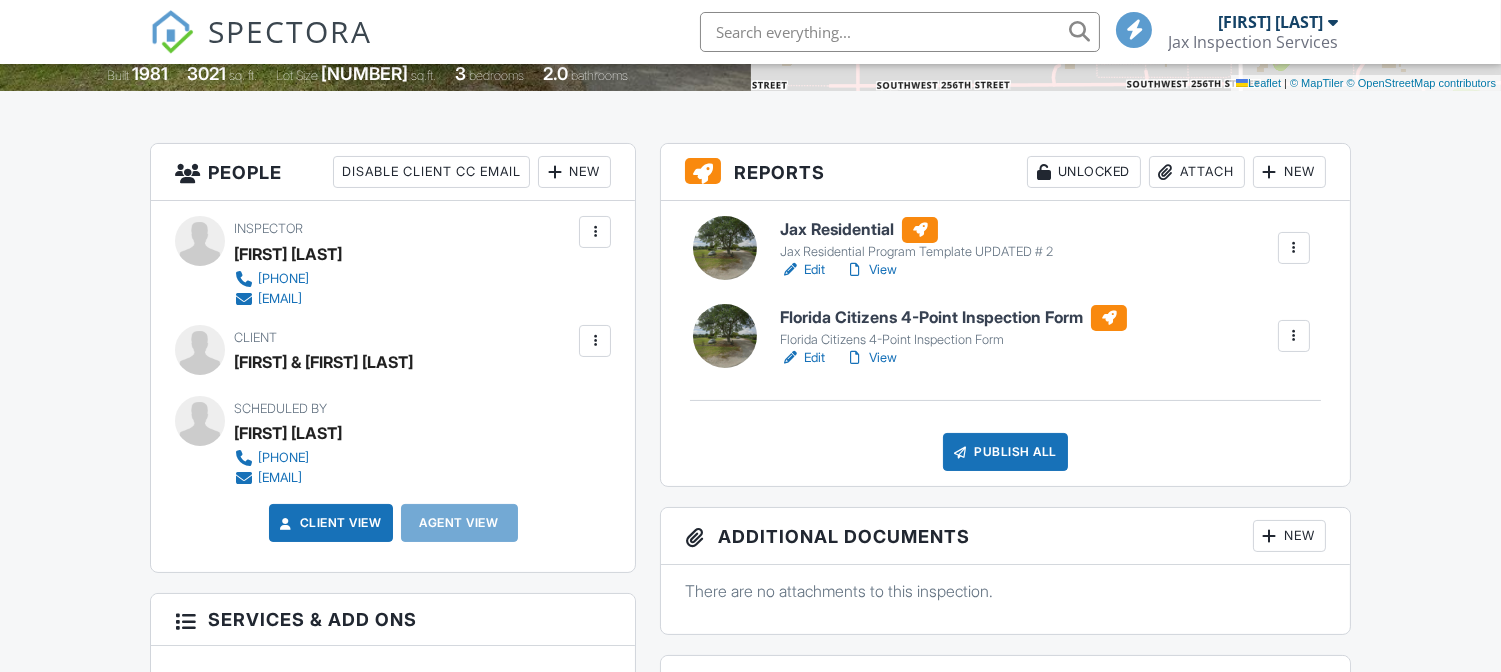 scroll, scrollTop: 443, scrollLeft: 0, axis: vertical 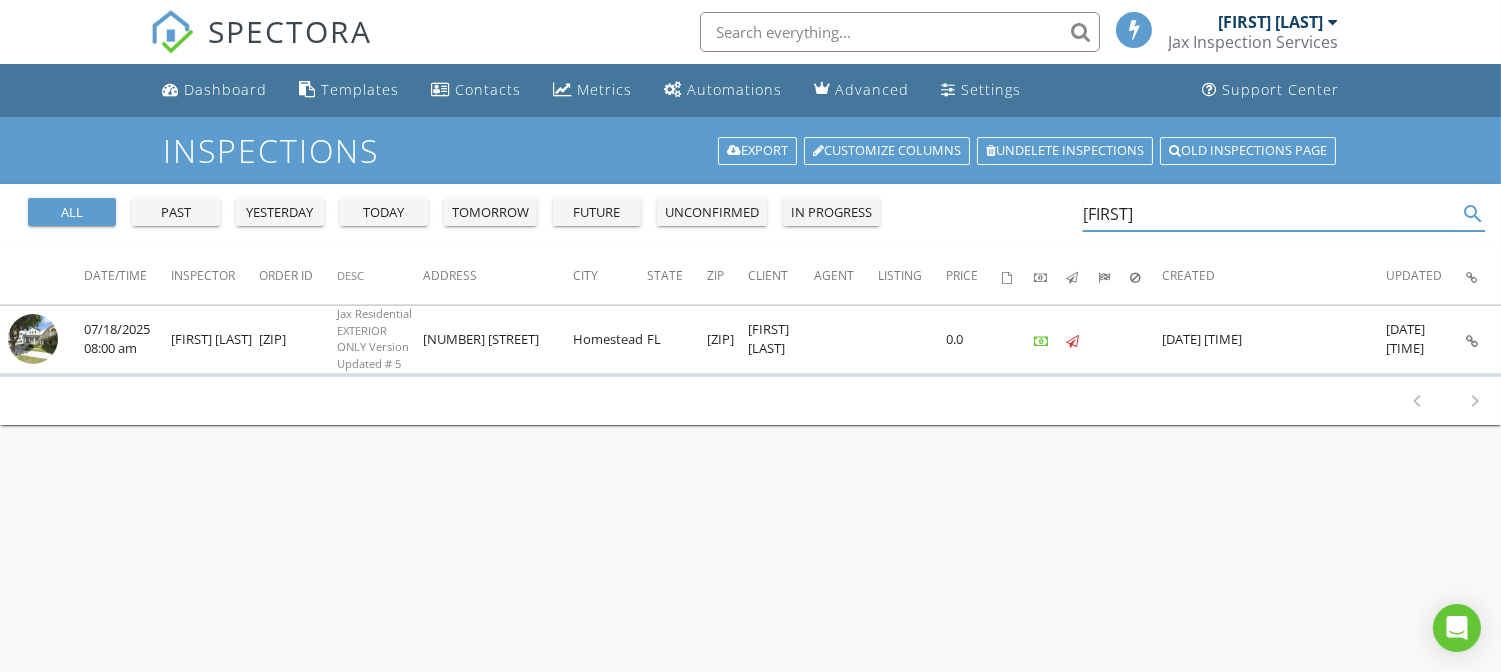 drag, startPoint x: 1150, startPoint y: 213, endPoint x: 1081, endPoint y: 215, distance: 69.02898 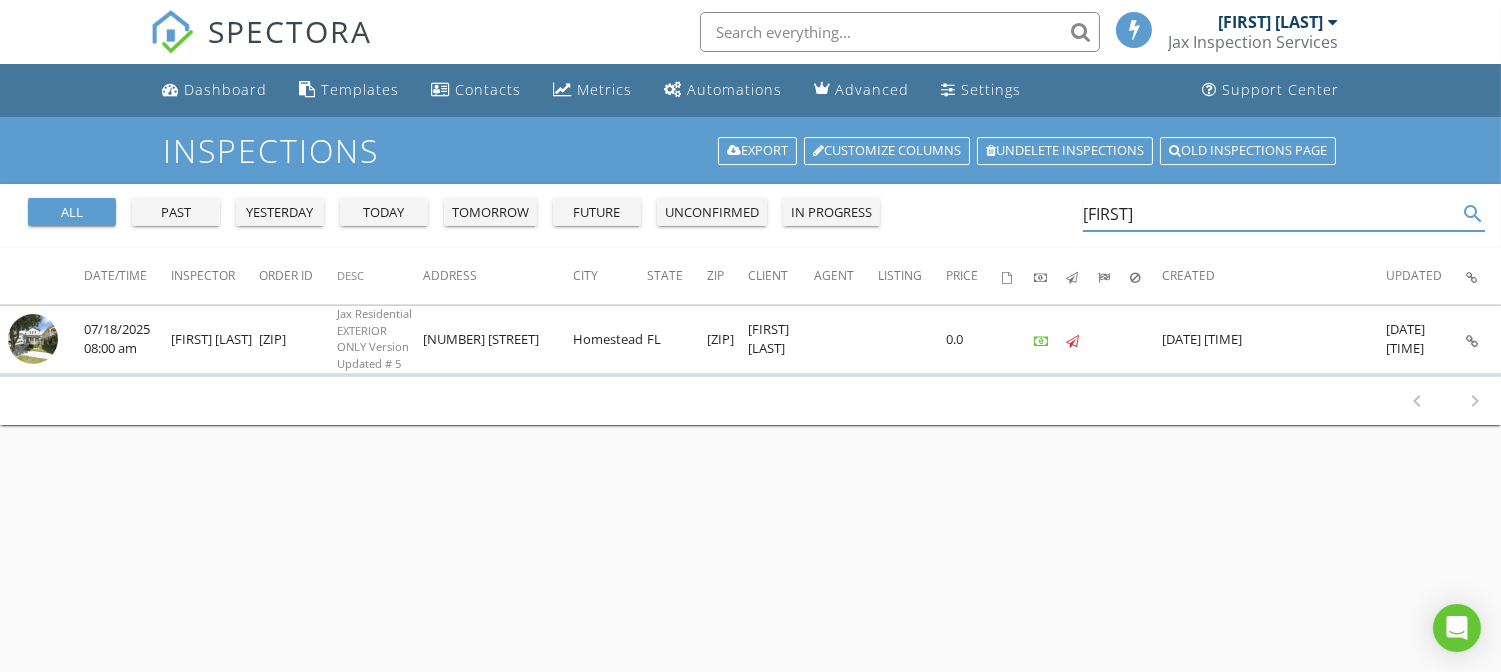type on "t" 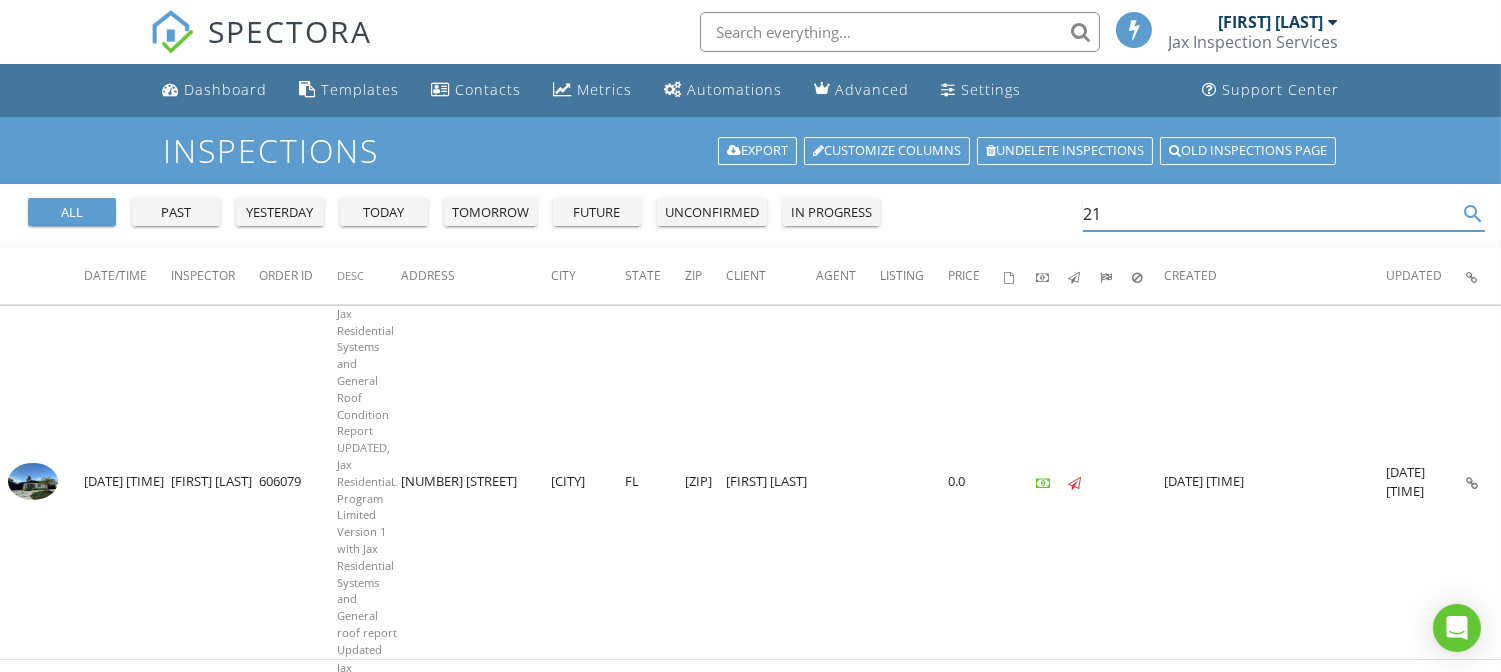 type on "2" 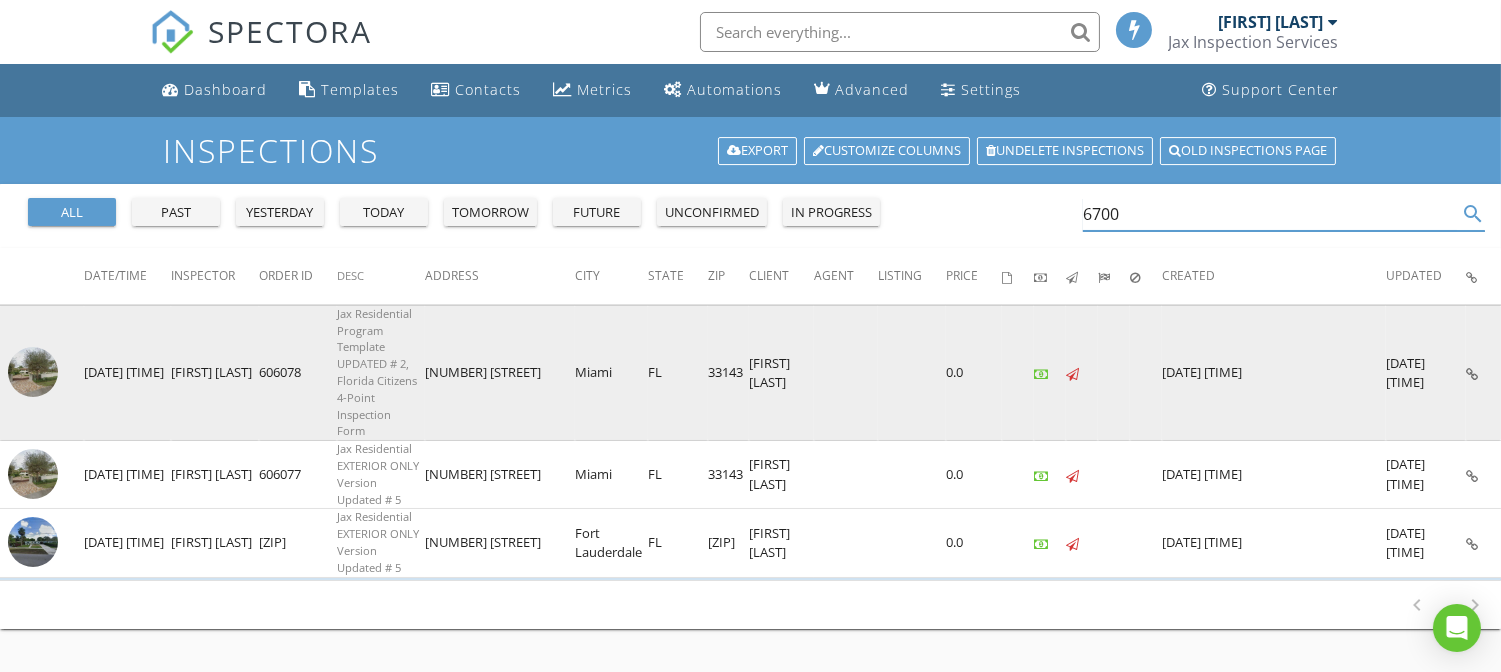 type on "6700" 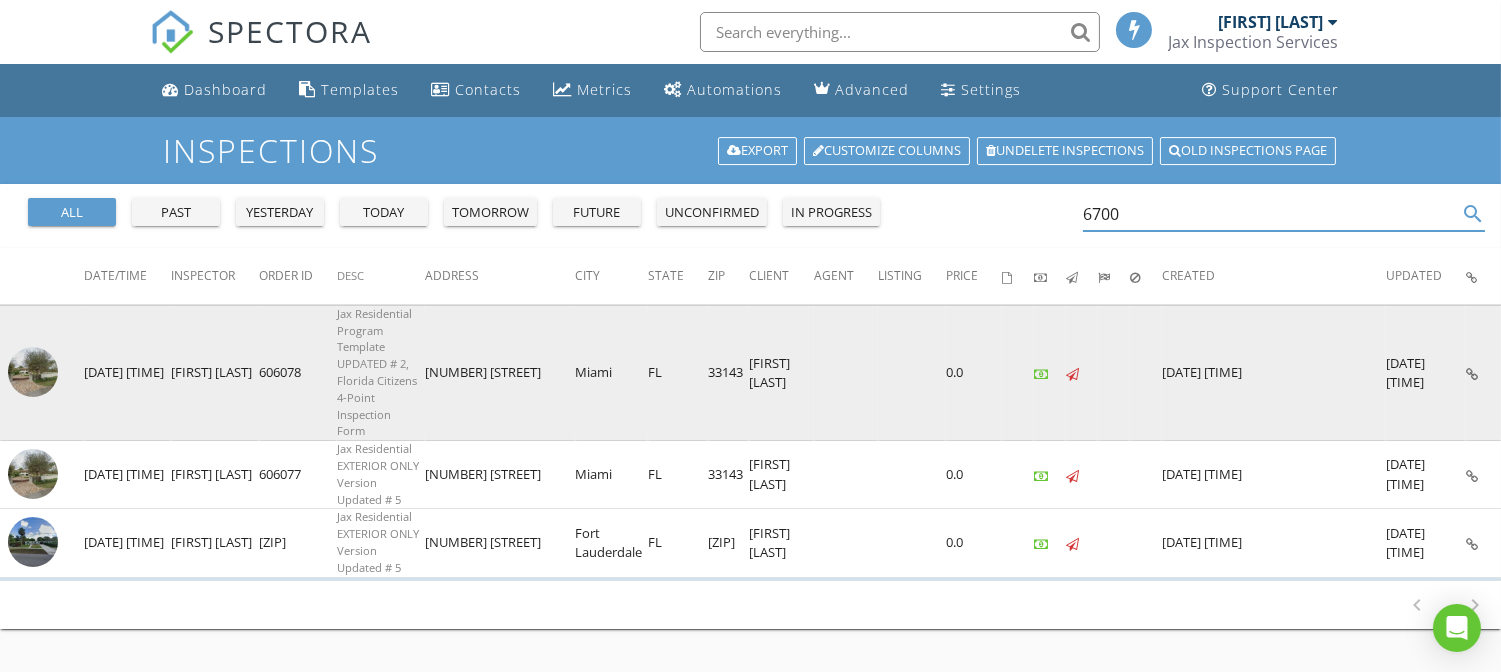 click at bounding box center (33, 372) 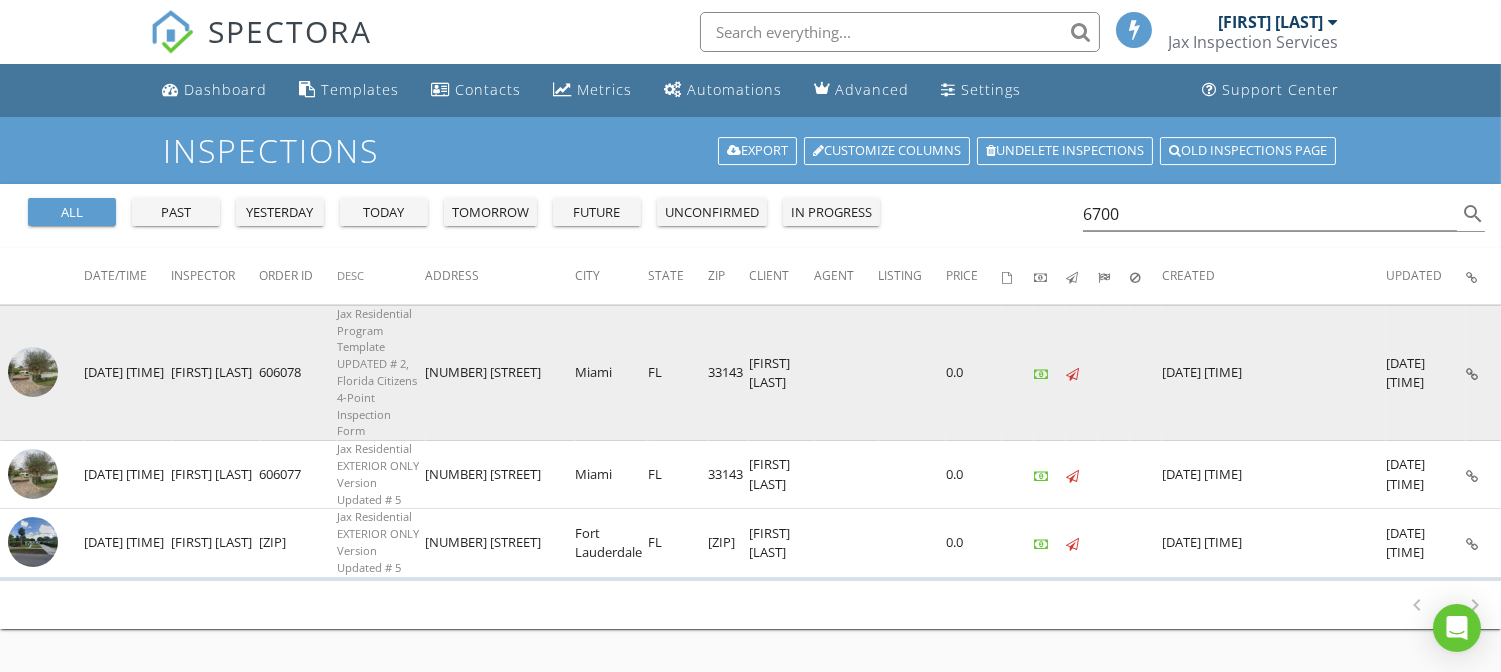 click at bounding box center [33, 372] 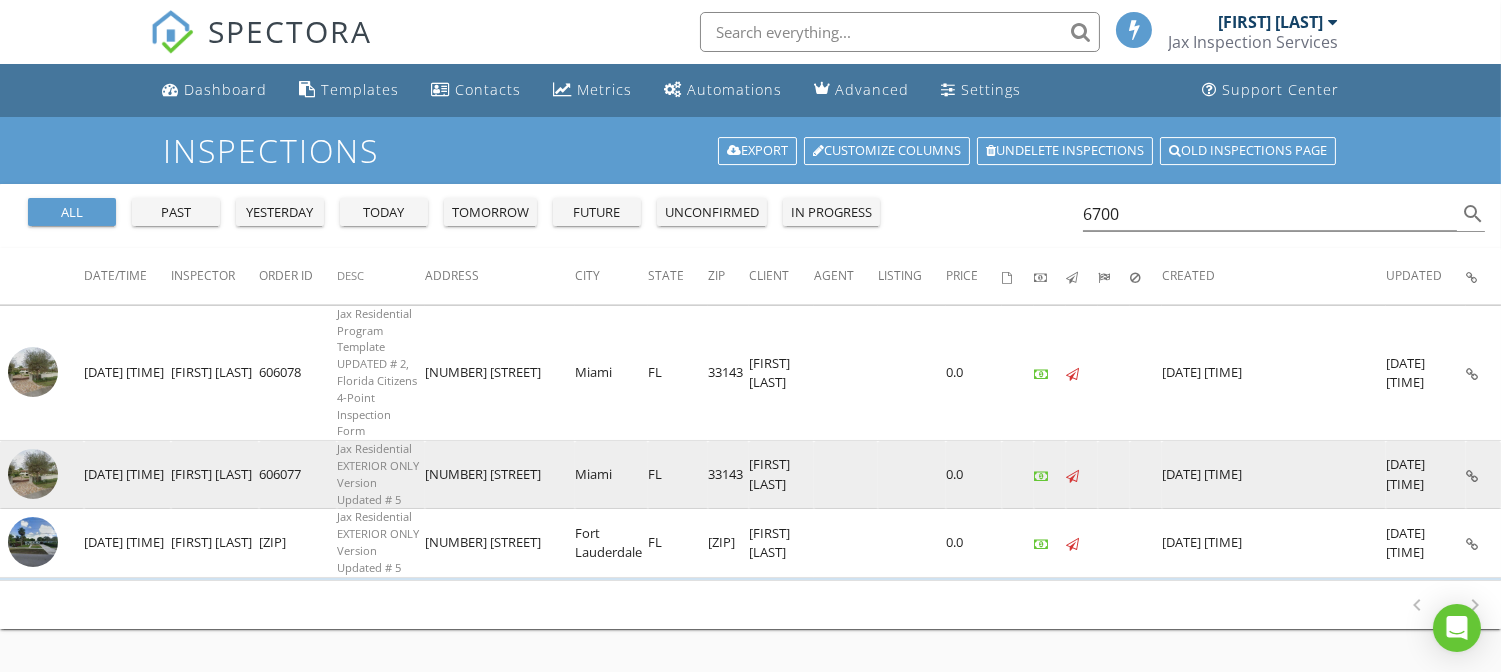 click at bounding box center [33, 474] 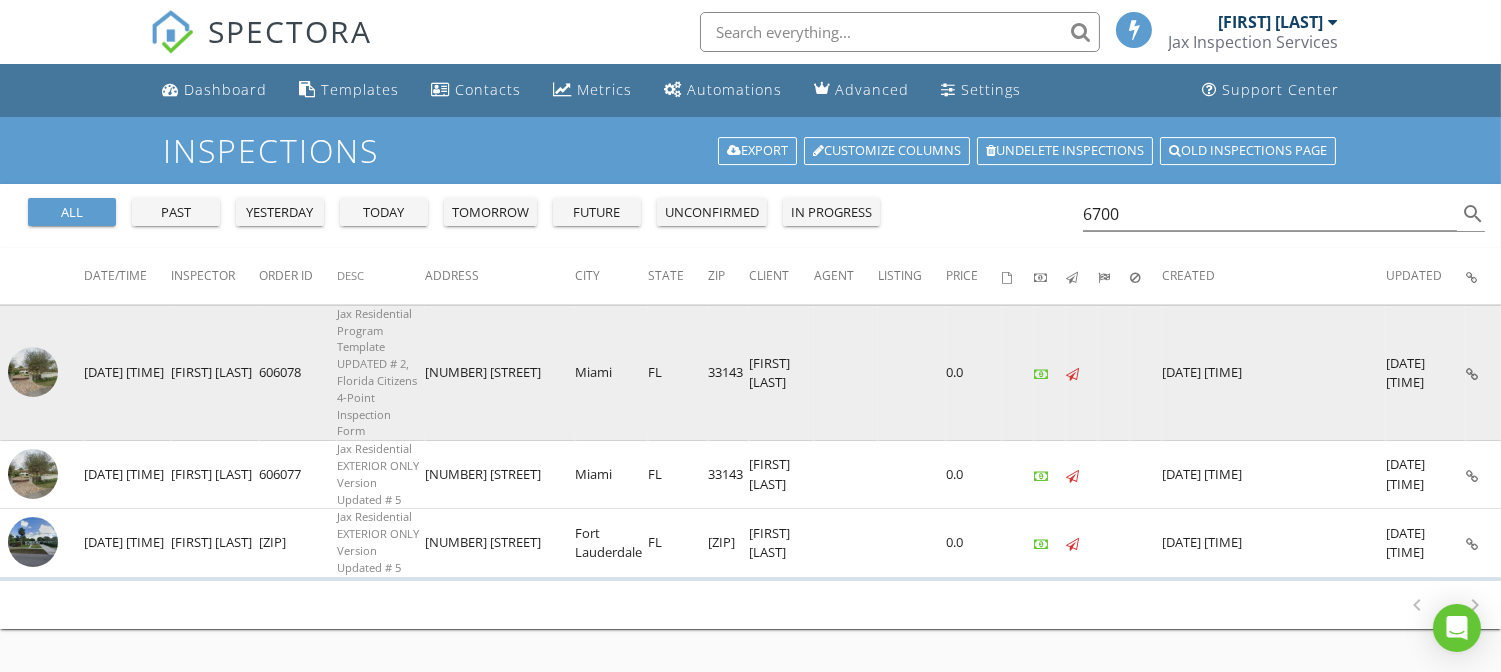 click at bounding box center [33, 372] 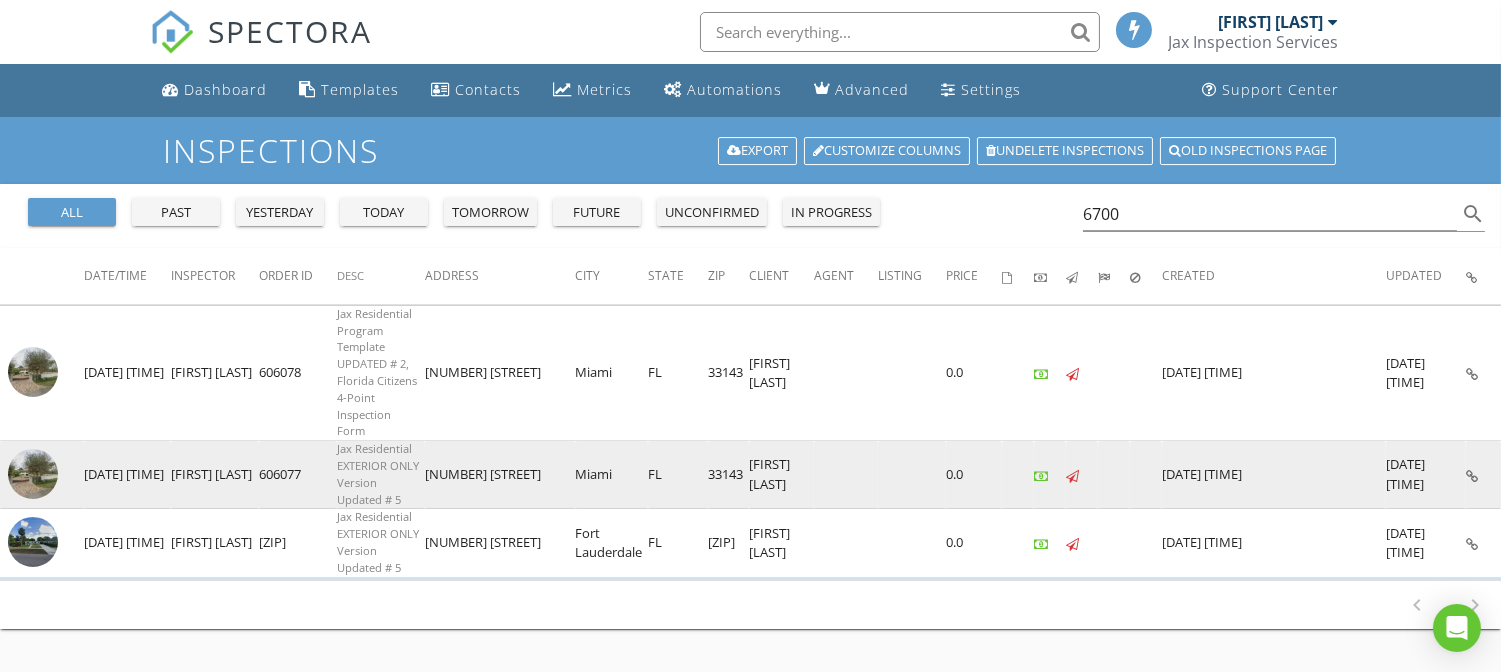click at bounding box center (33, 474) 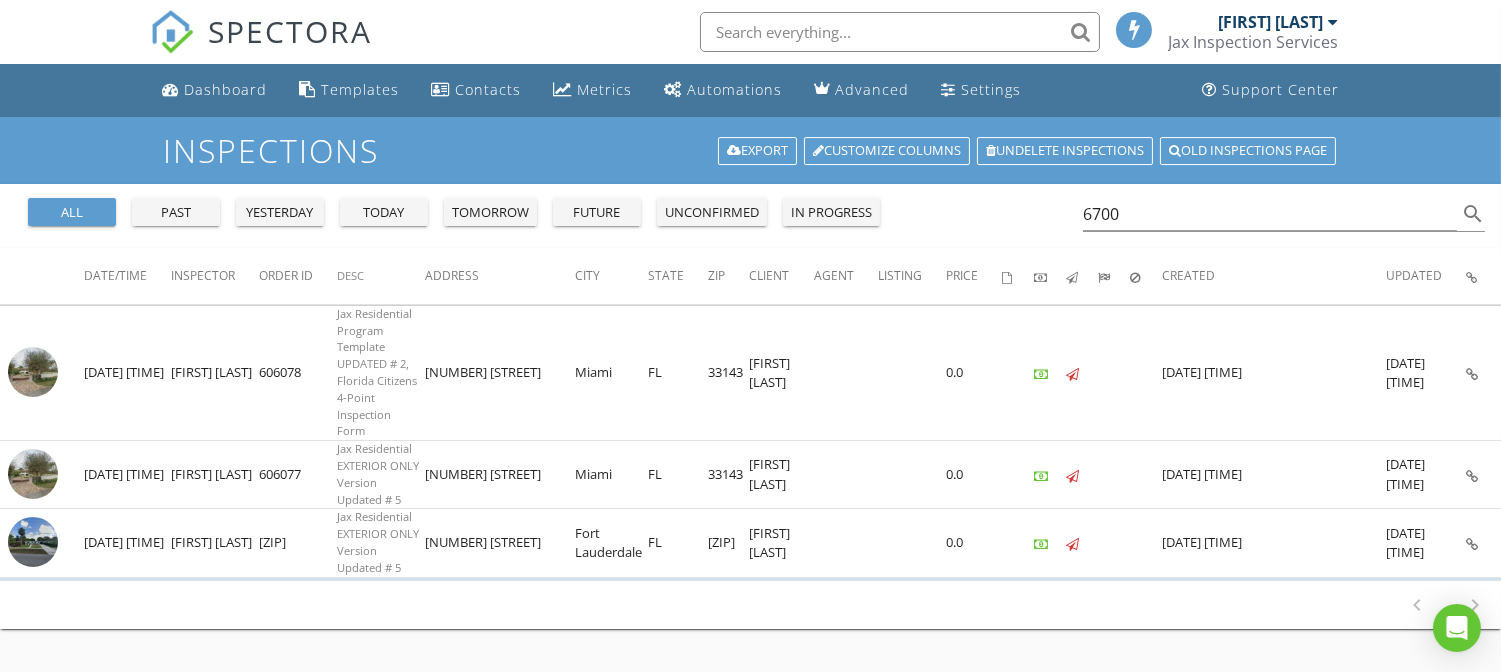 click on "Jax Inspection Services" at bounding box center [1253, 42] 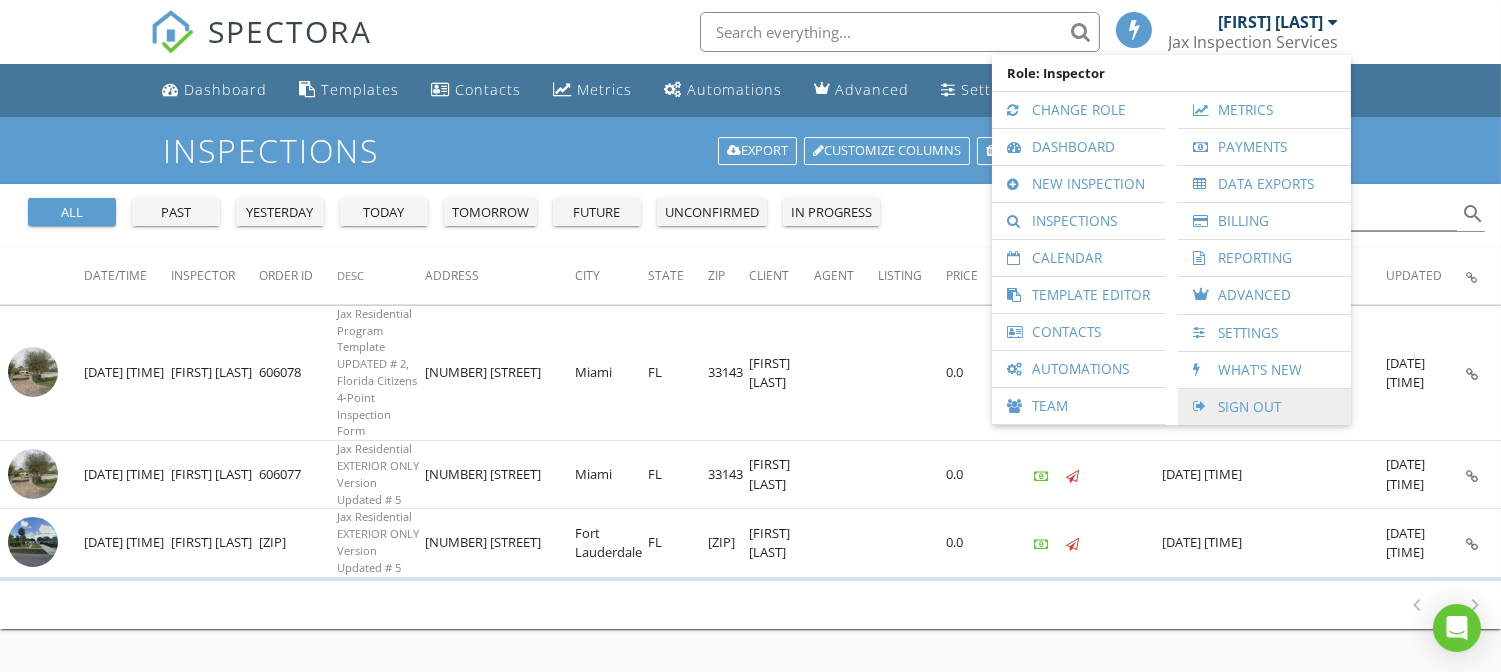 click on "Sign Out" at bounding box center [1264, 407] 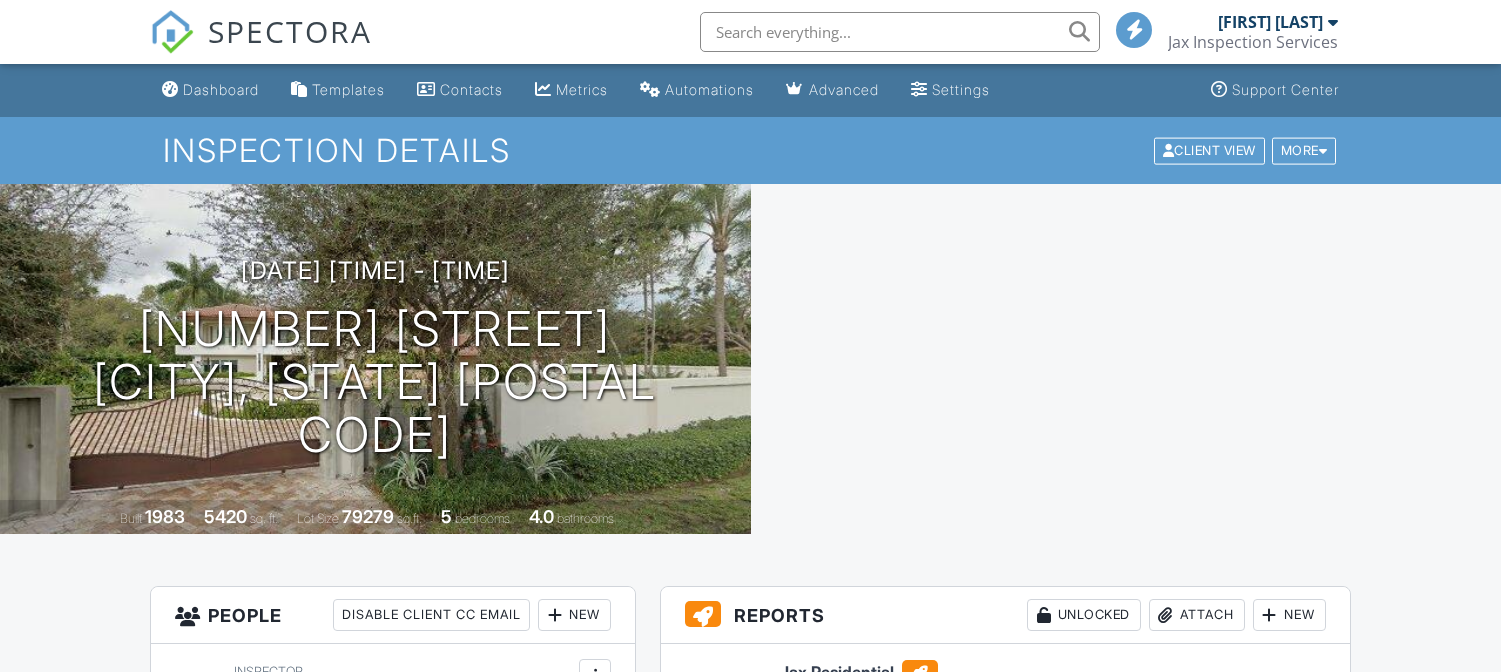 scroll, scrollTop: 0, scrollLeft: 0, axis: both 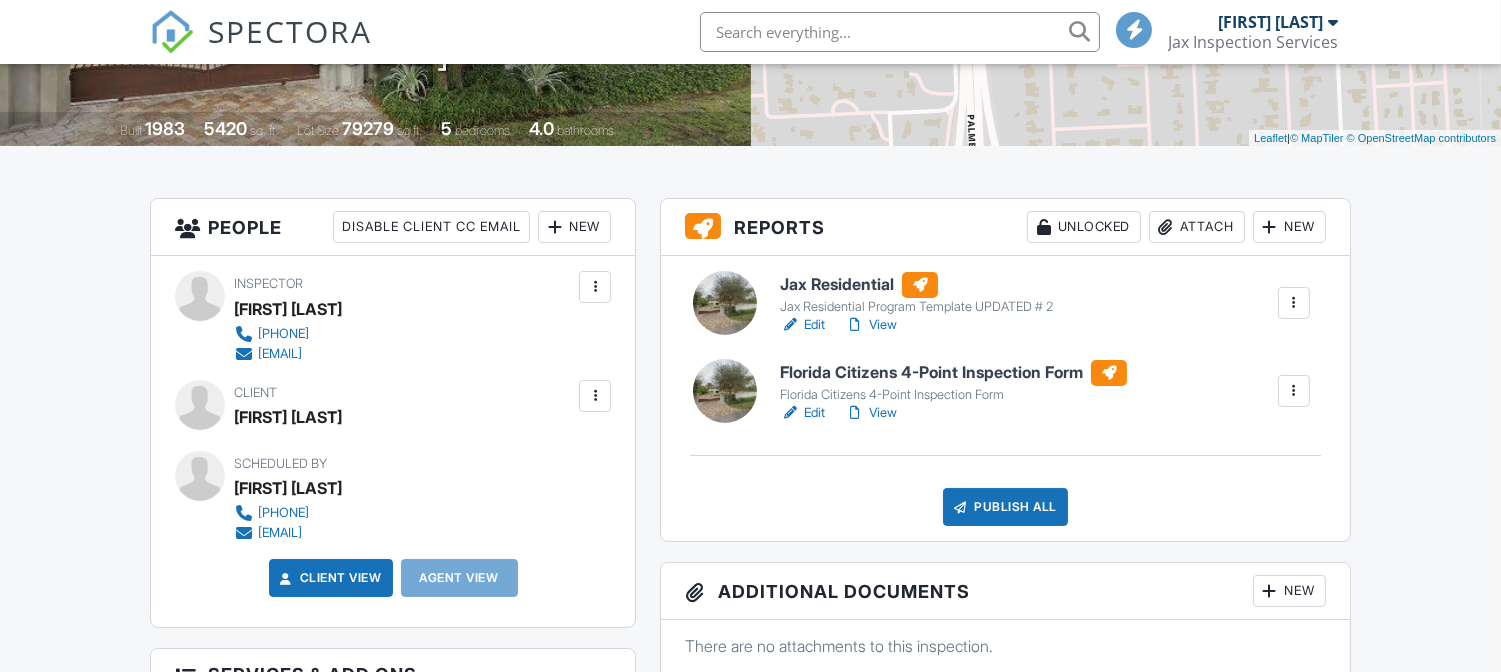 click on "Edit" at bounding box center [802, 413] 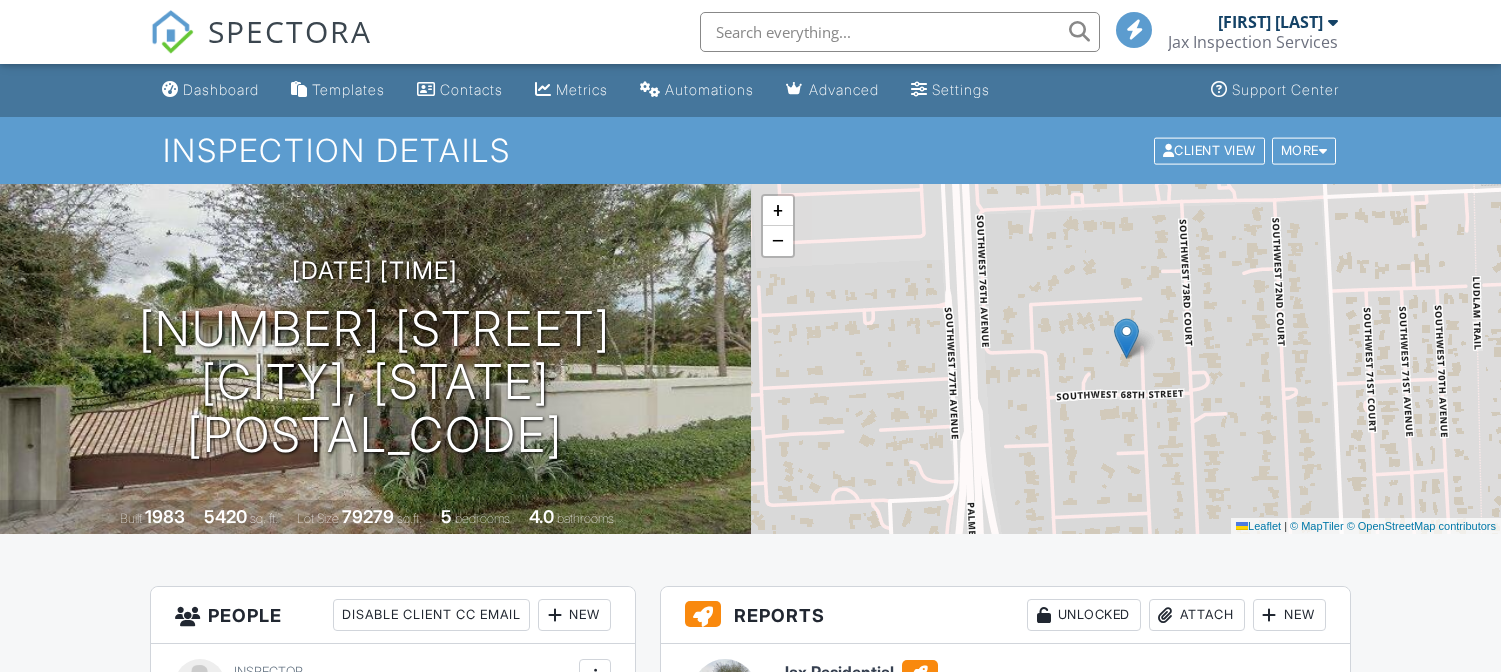 scroll, scrollTop: 0, scrollLeft: 0, axis: both 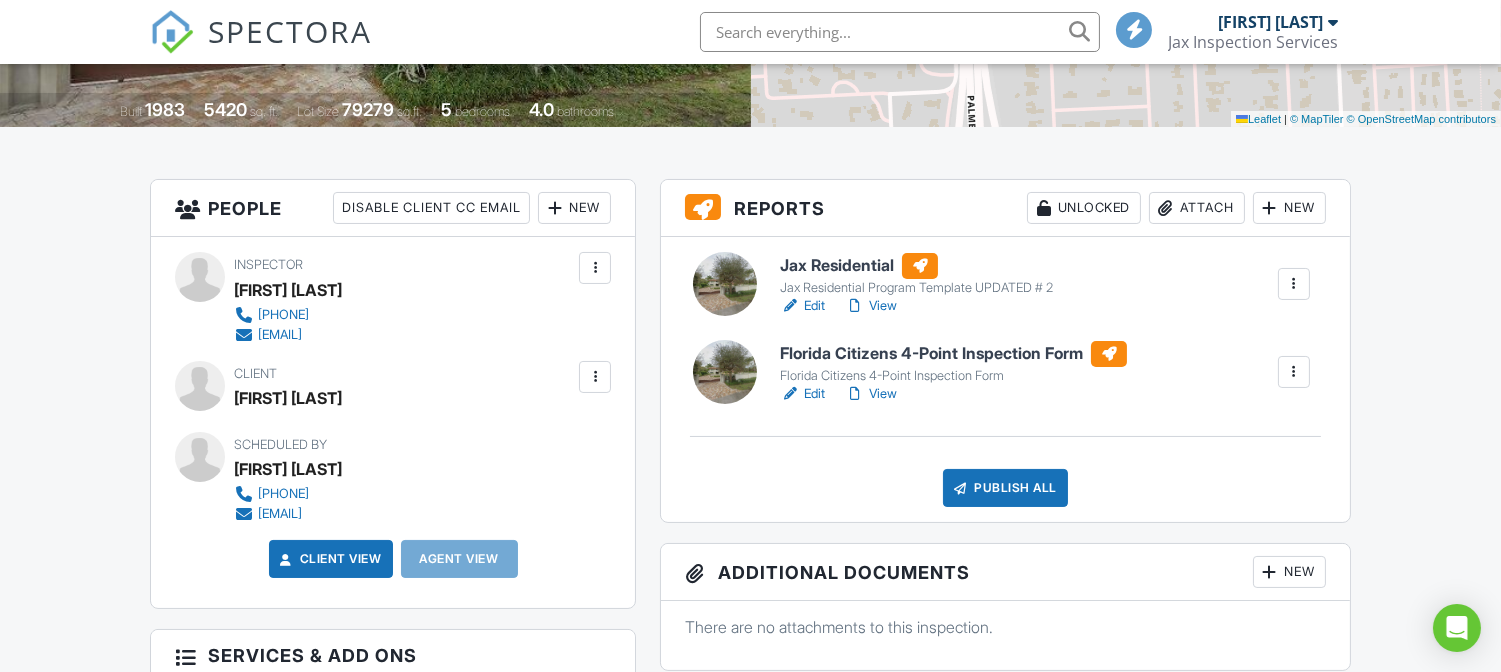 click on "View" at bounding box center (871, 394) 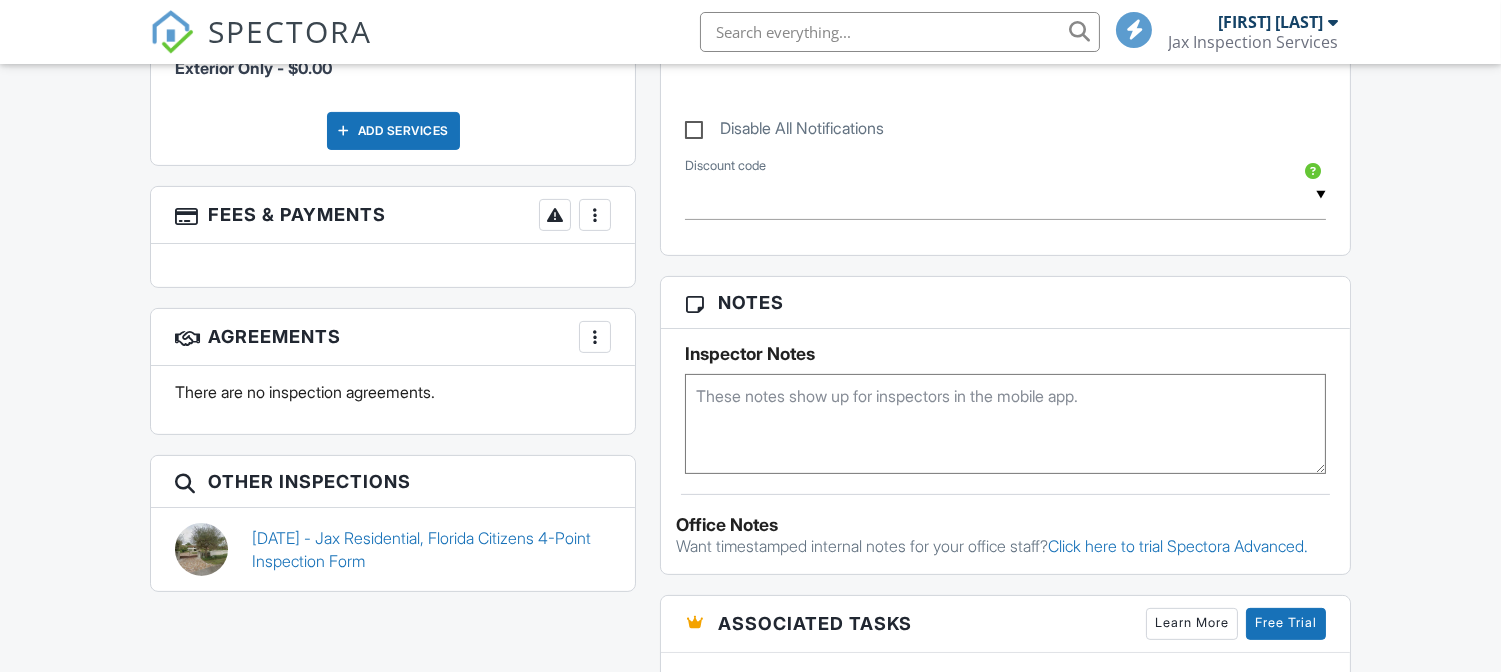 scroll, scrollTop: 0, scrollLeft: 0, axis: both 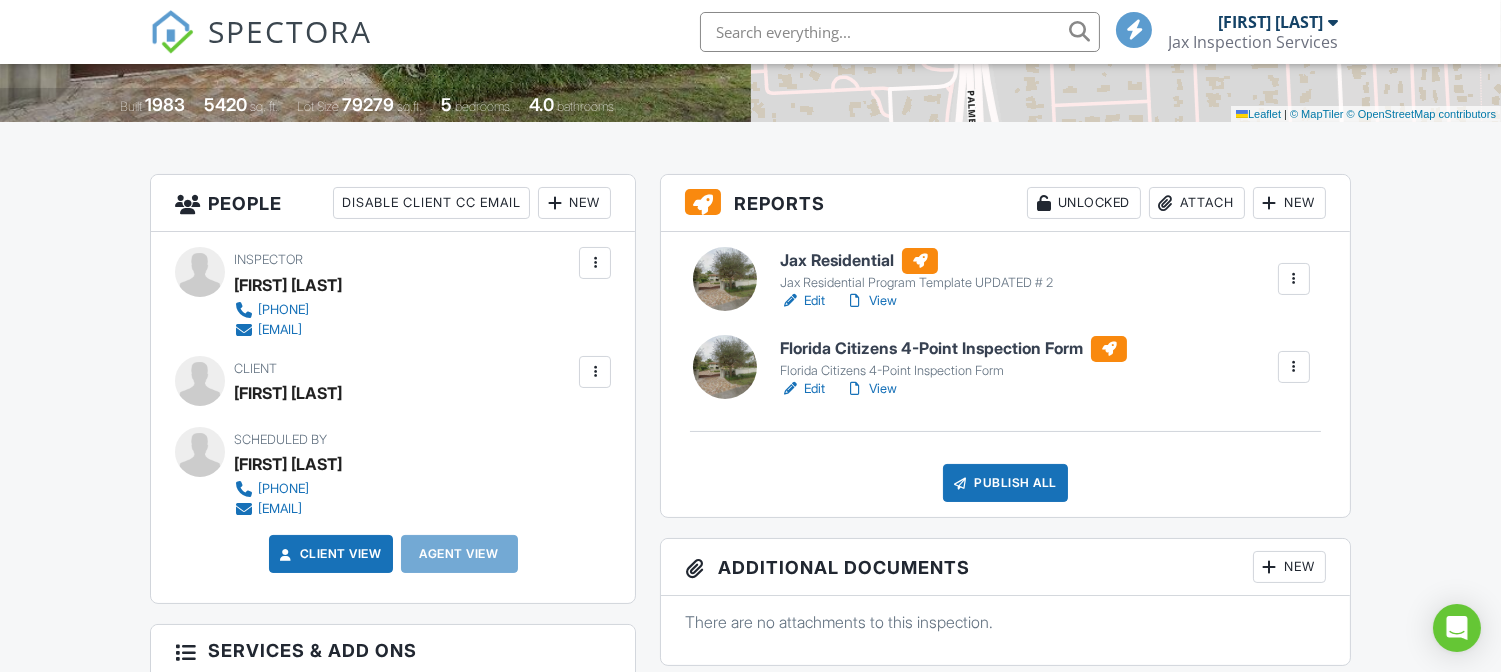 click on "Edit" at bounding box center (802, 301) 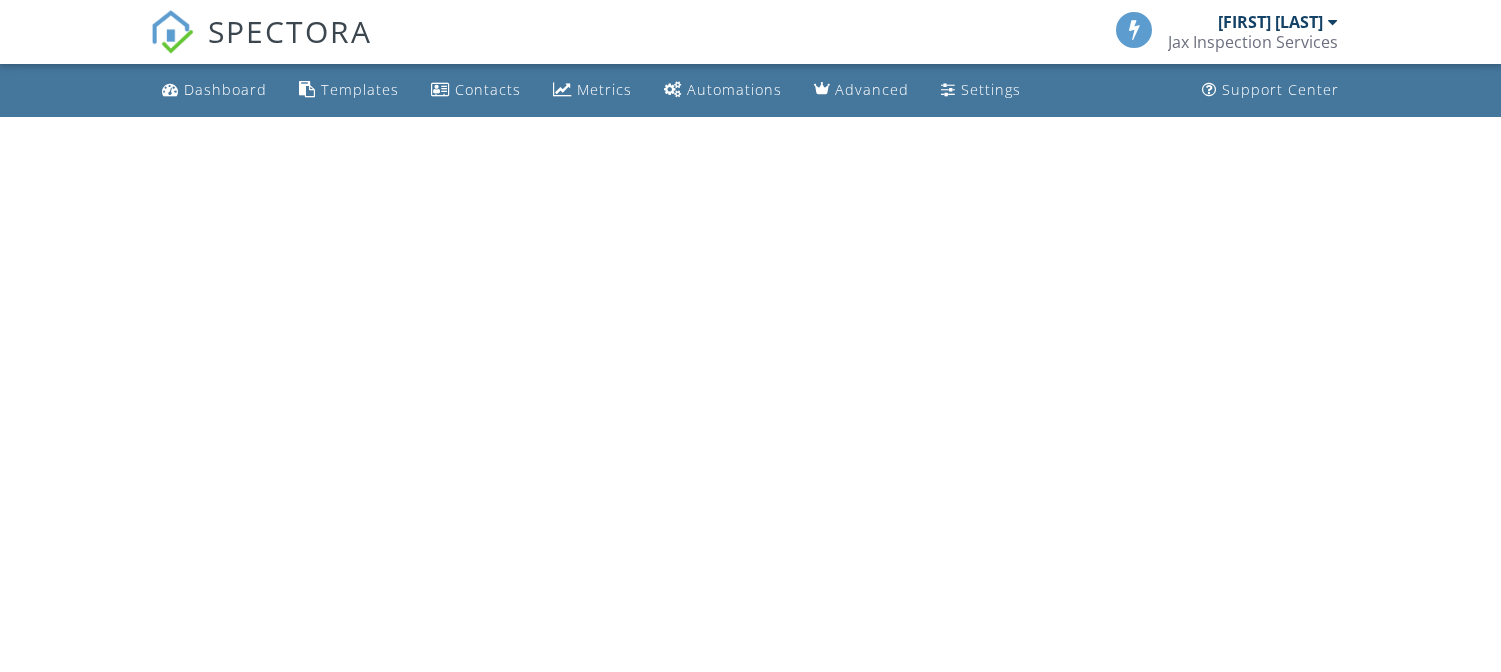 scroll, scrollTop: 0, scrollLeft: 0, axis: both 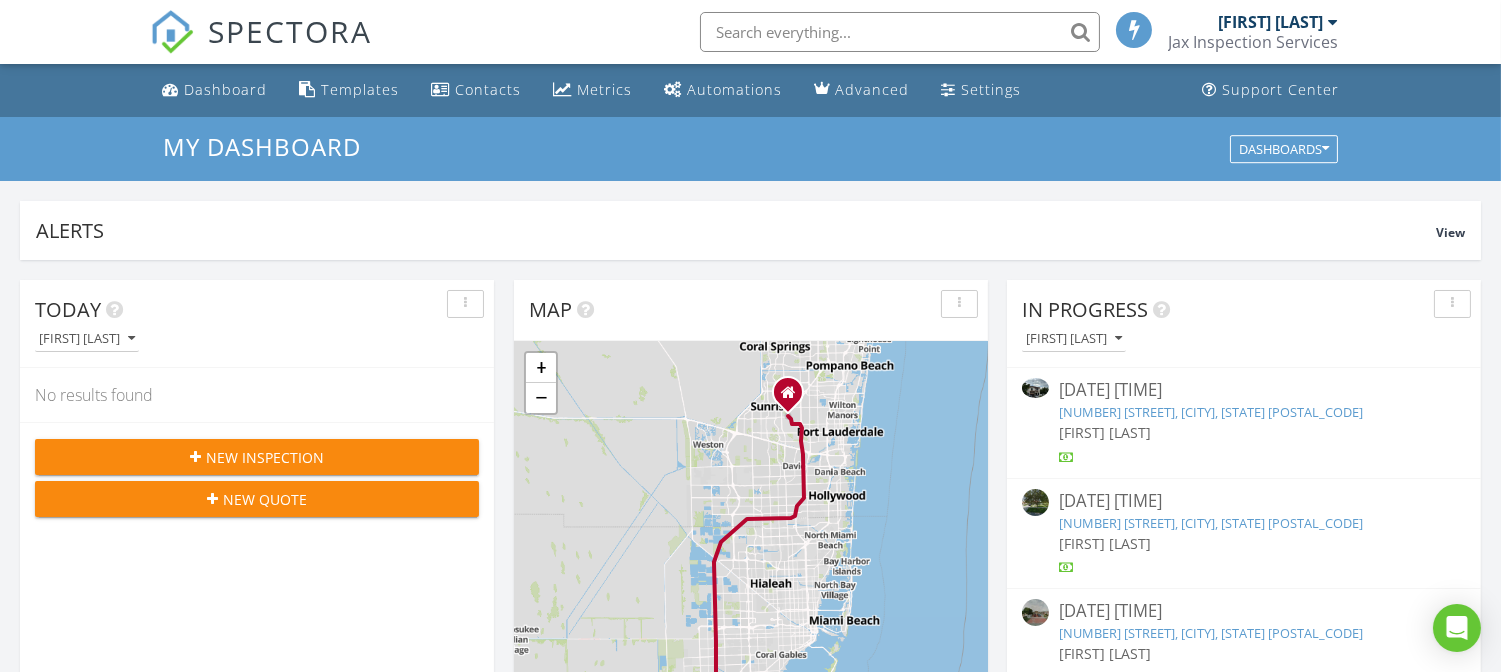 click on "Jax Inspection Services" at bounding box center (1253, 42) 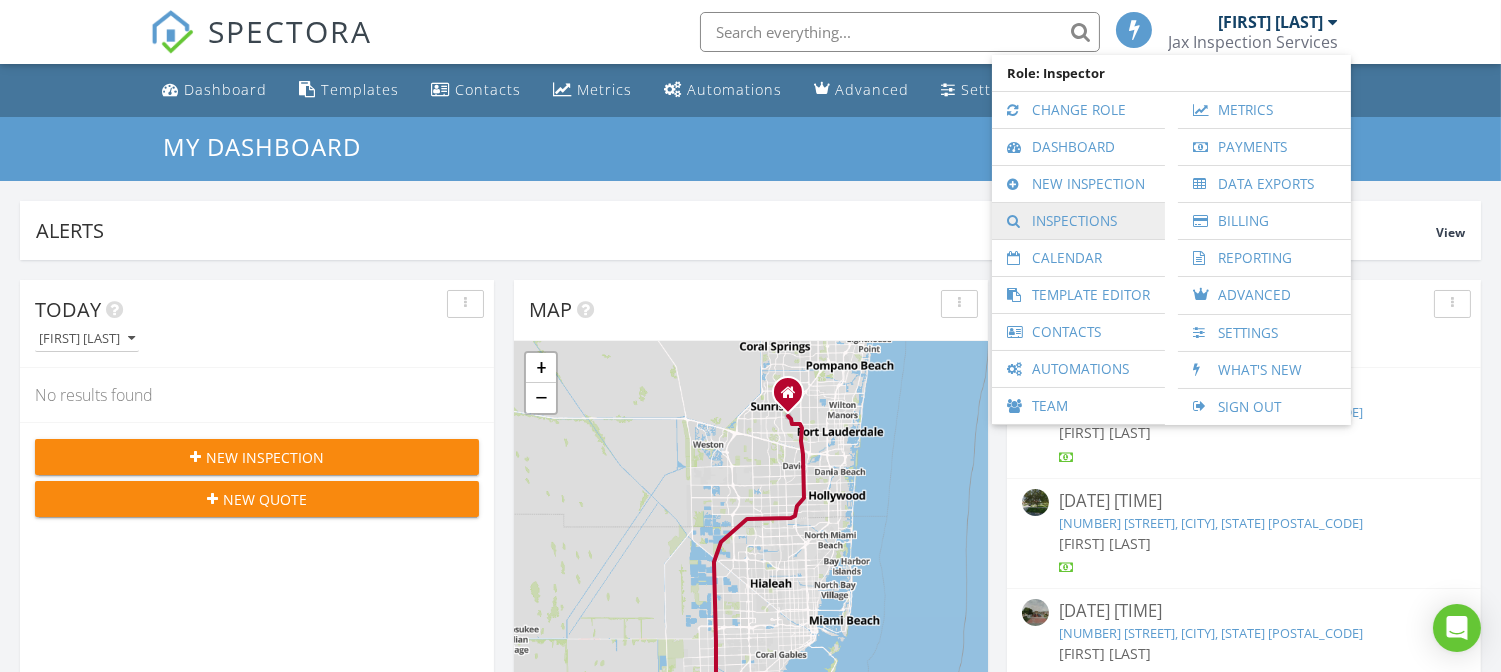 click on "Inspections" at bounding box center [1078, 221] 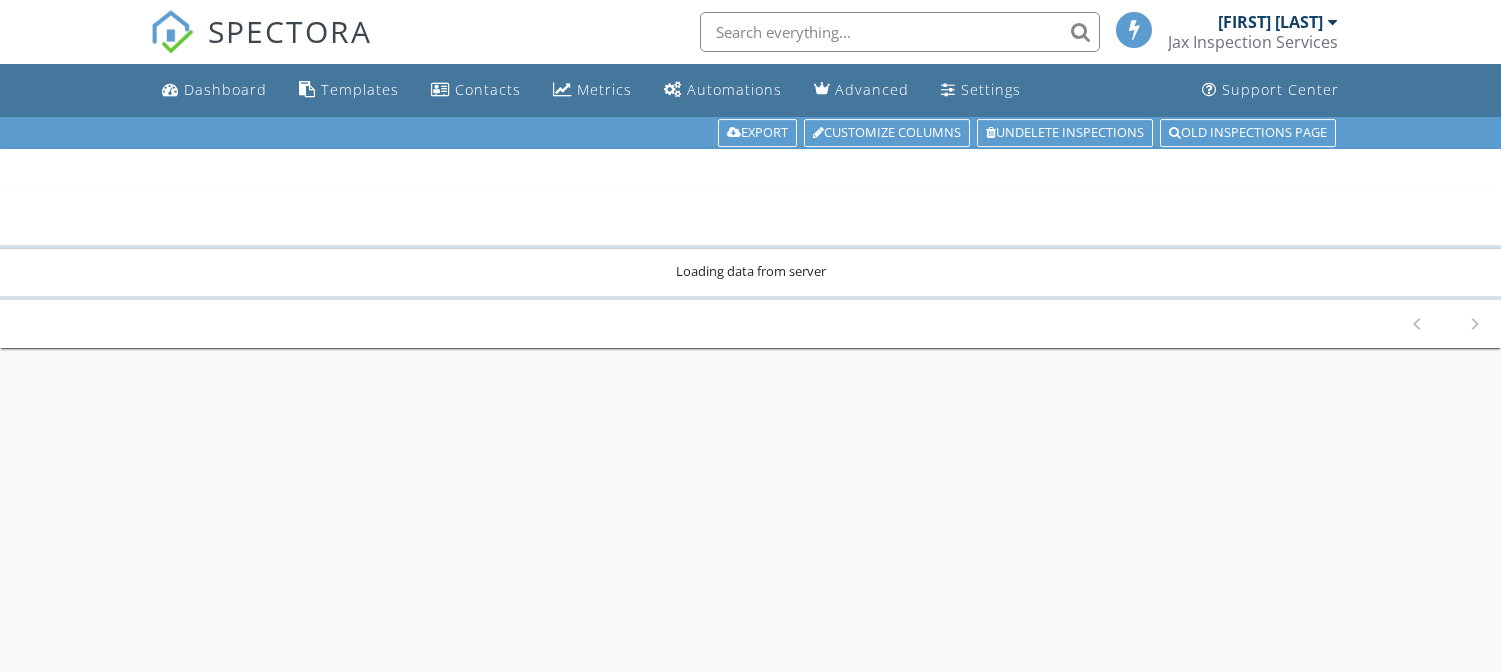 scroll, scrollTop: 0, scrollLeft: 0, axis: both 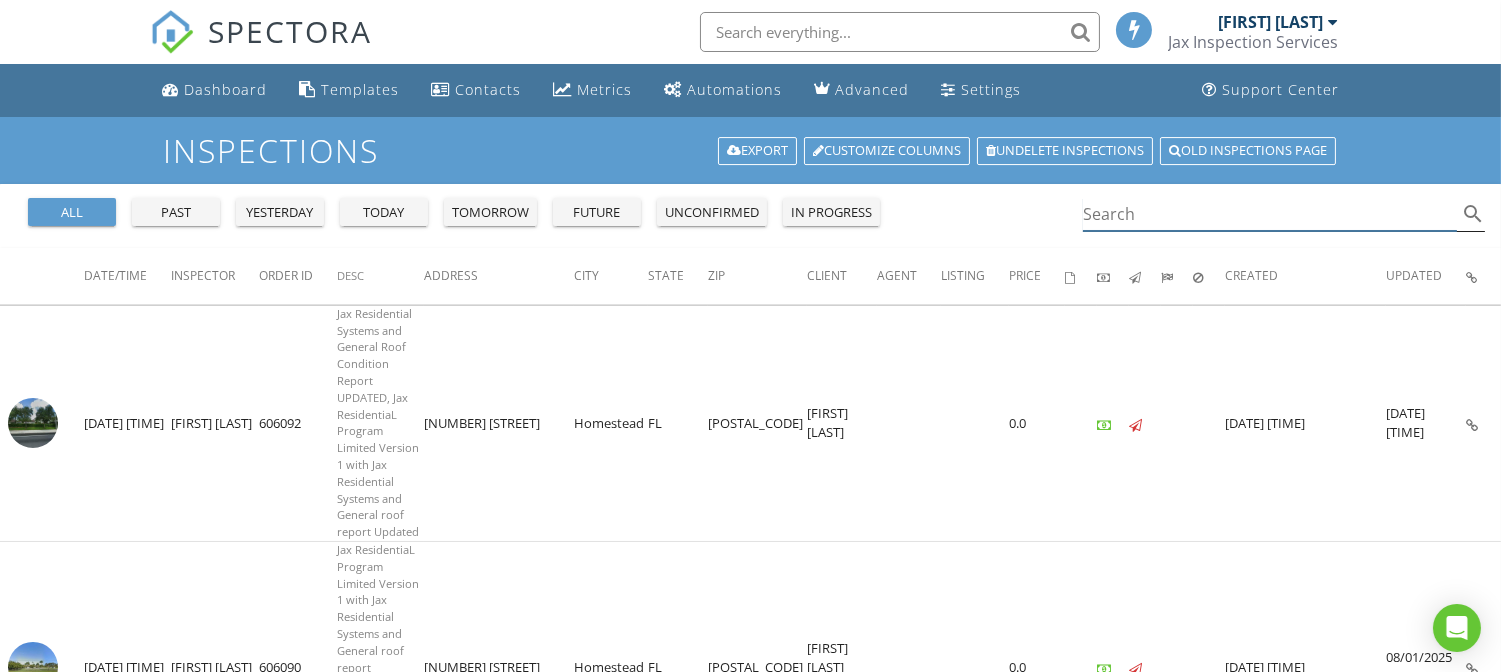 click at bounding box center [1270, 214] 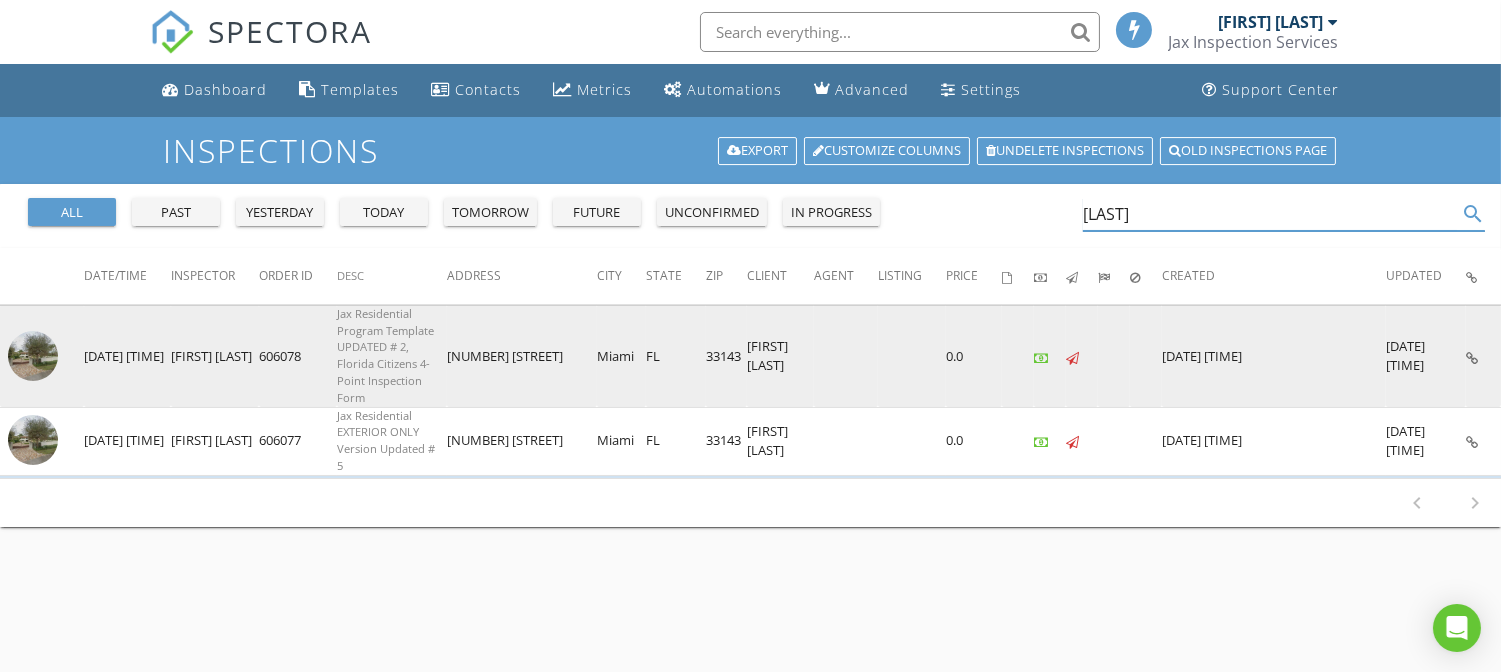 type on "leyva" 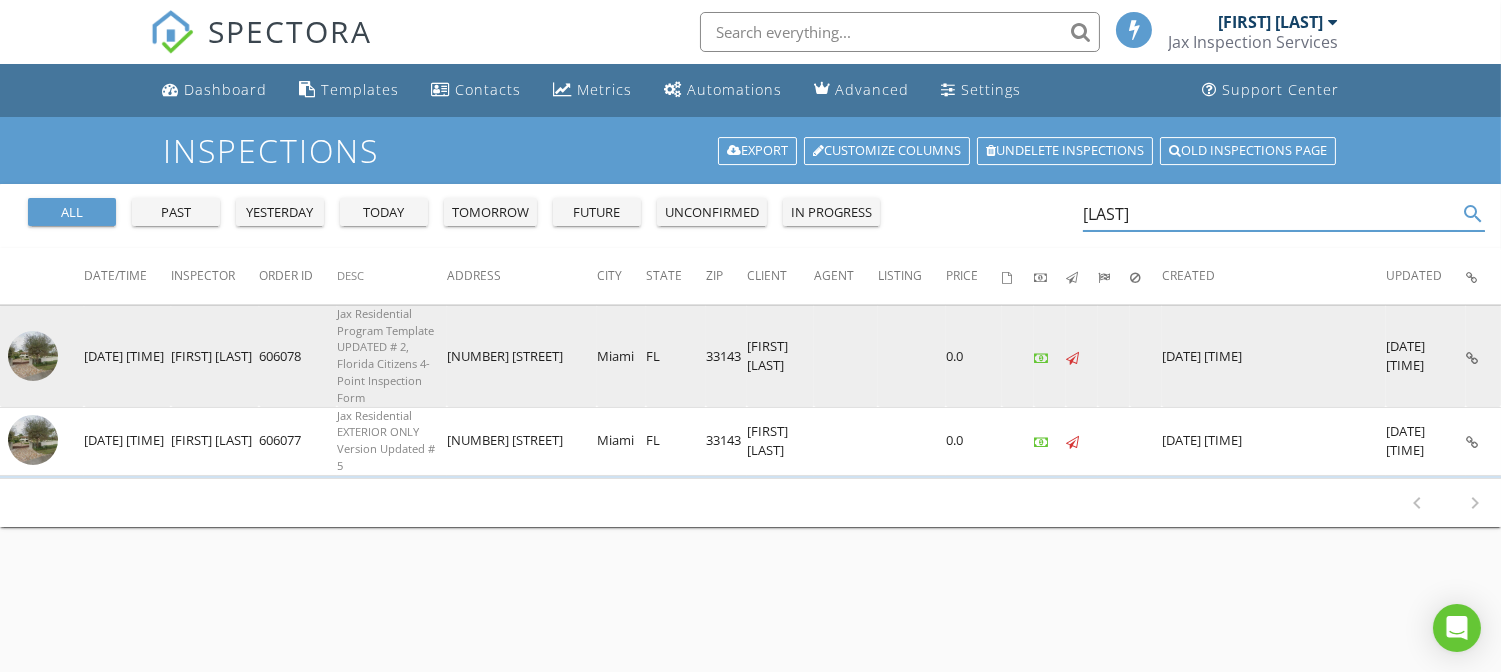 click at bounding box center (33, 356) 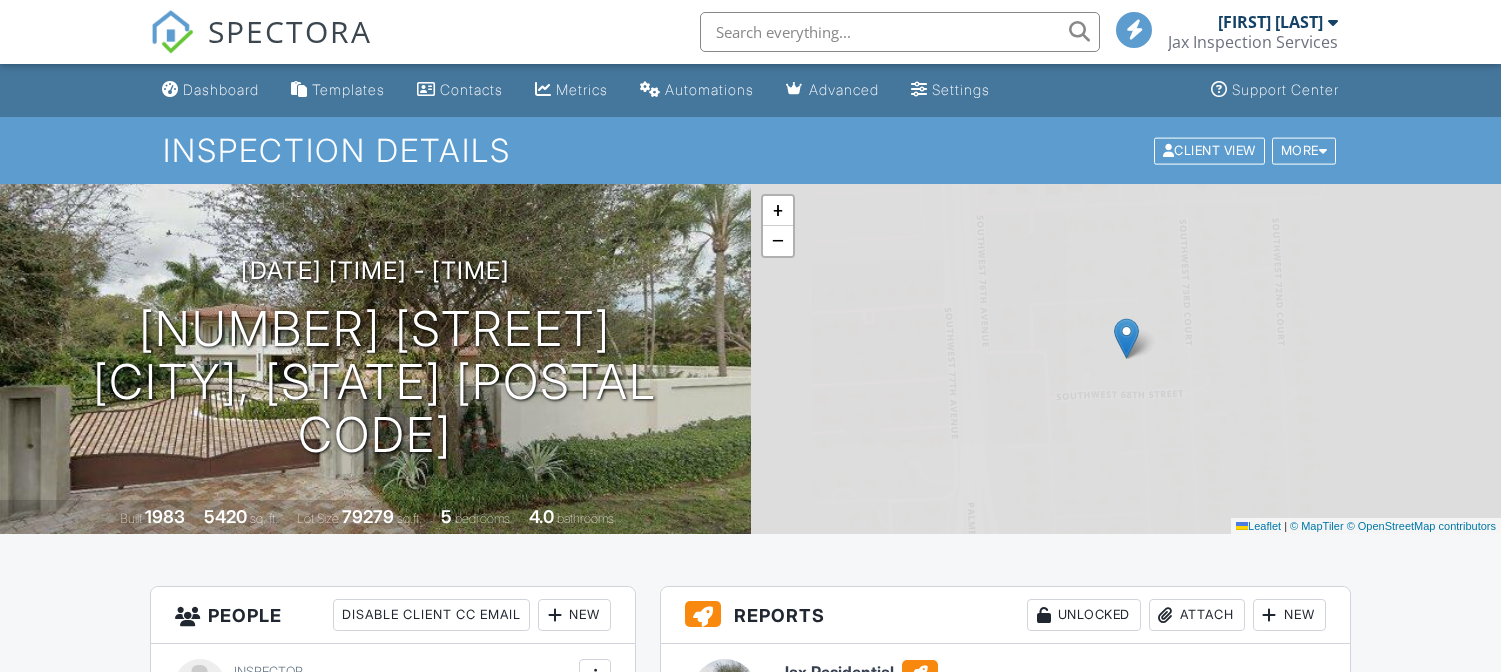scroll, scrollTop: 461, scrollLeft: 0, axis: vertical 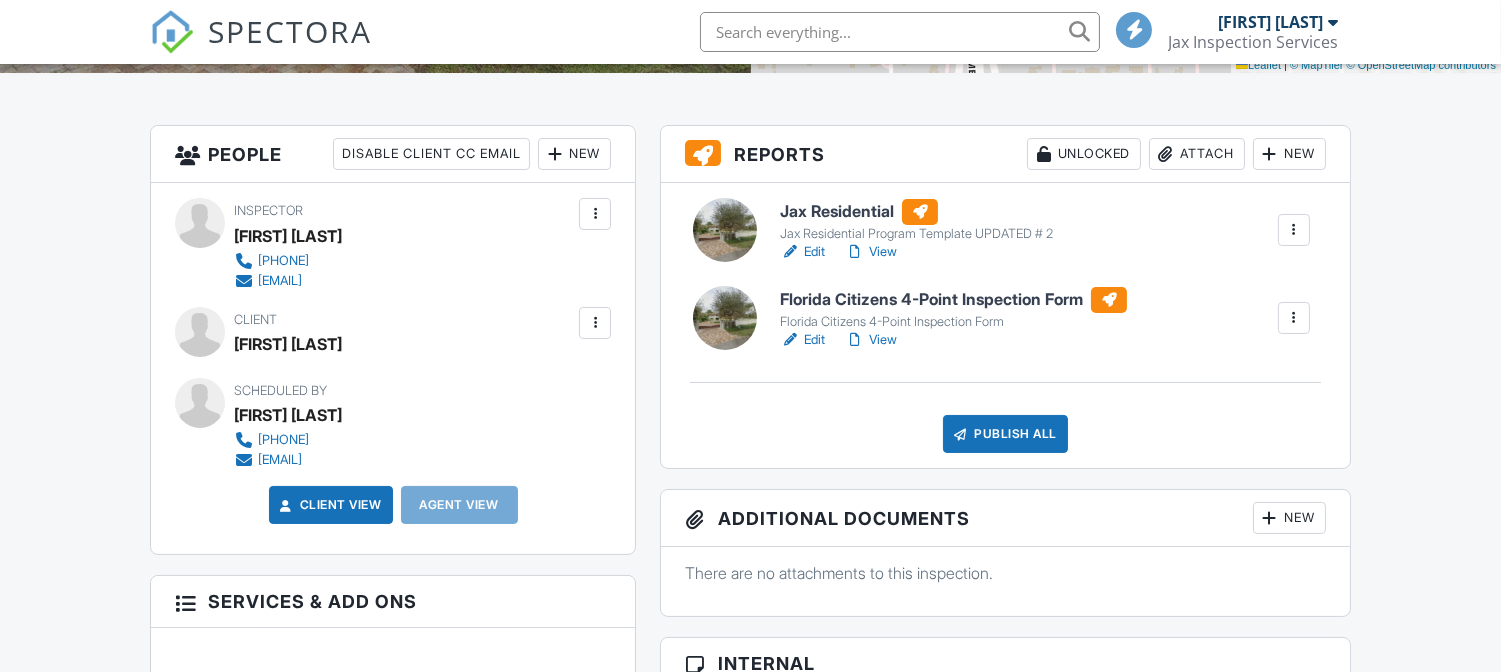 click on "View" at bounding box center [871, 252] 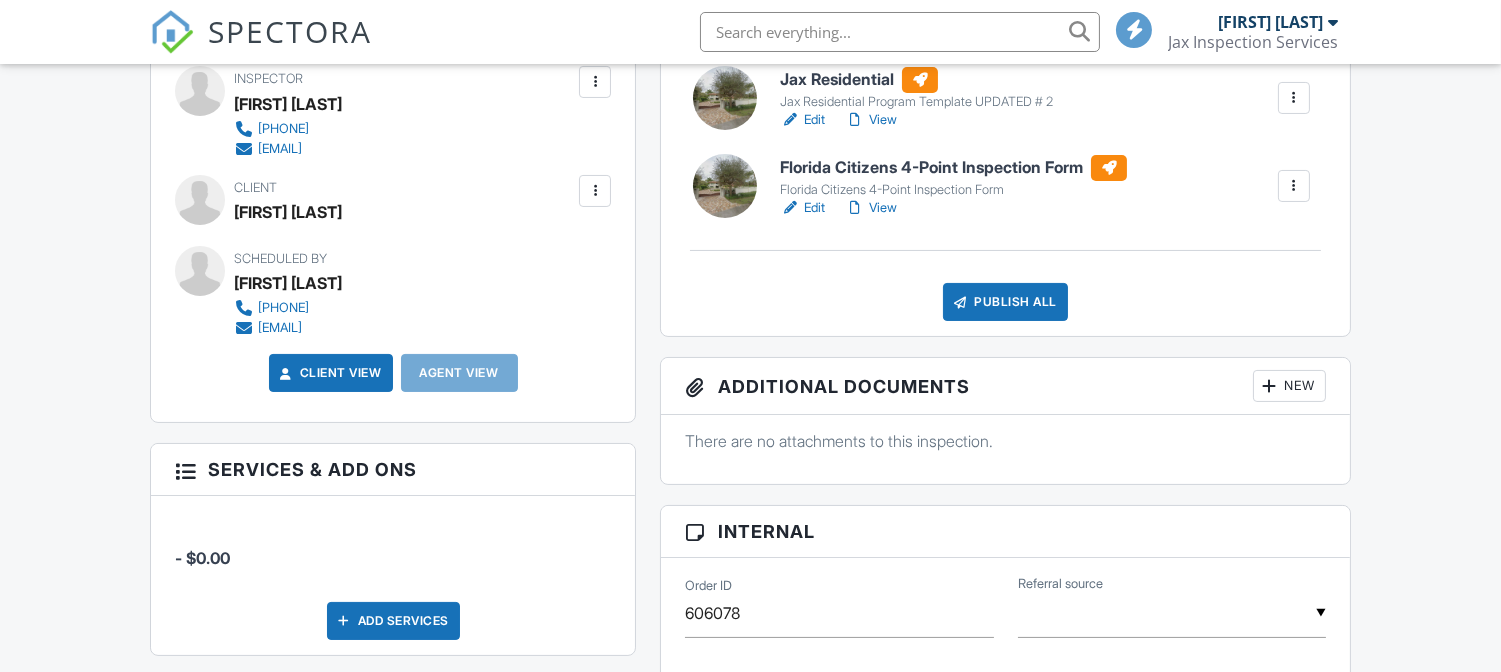 scroll, scrollTop: 593, scrollLeft: 0, axis: vertical 